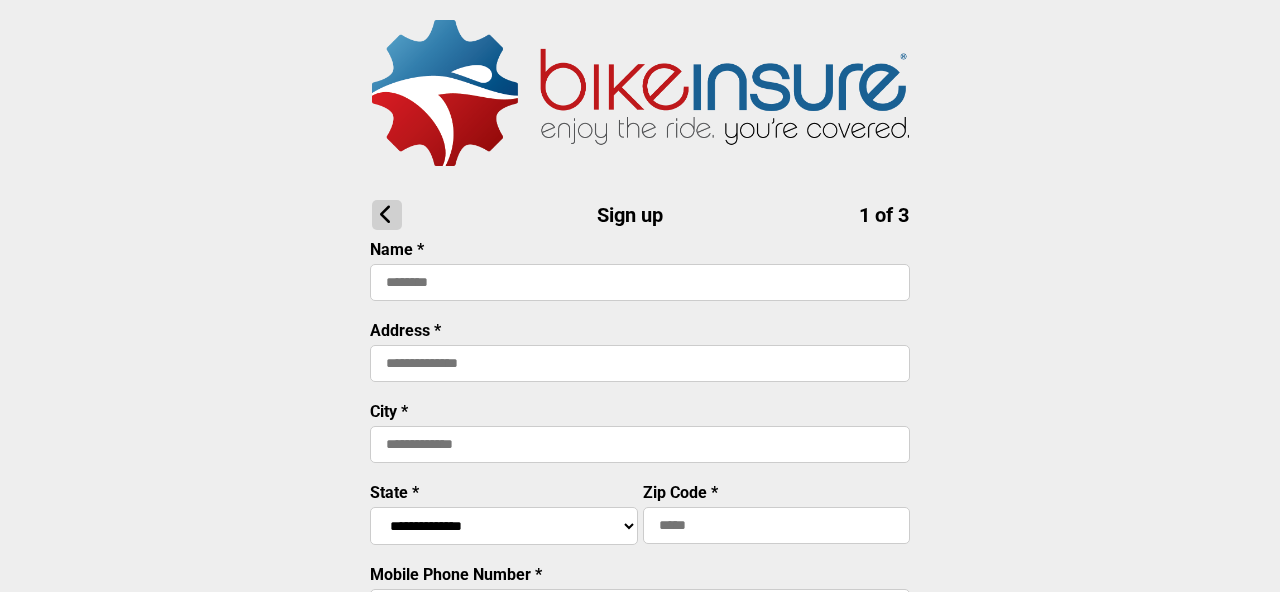 scroll, scrollTop: 0, scrollLeft: 0, axis: both 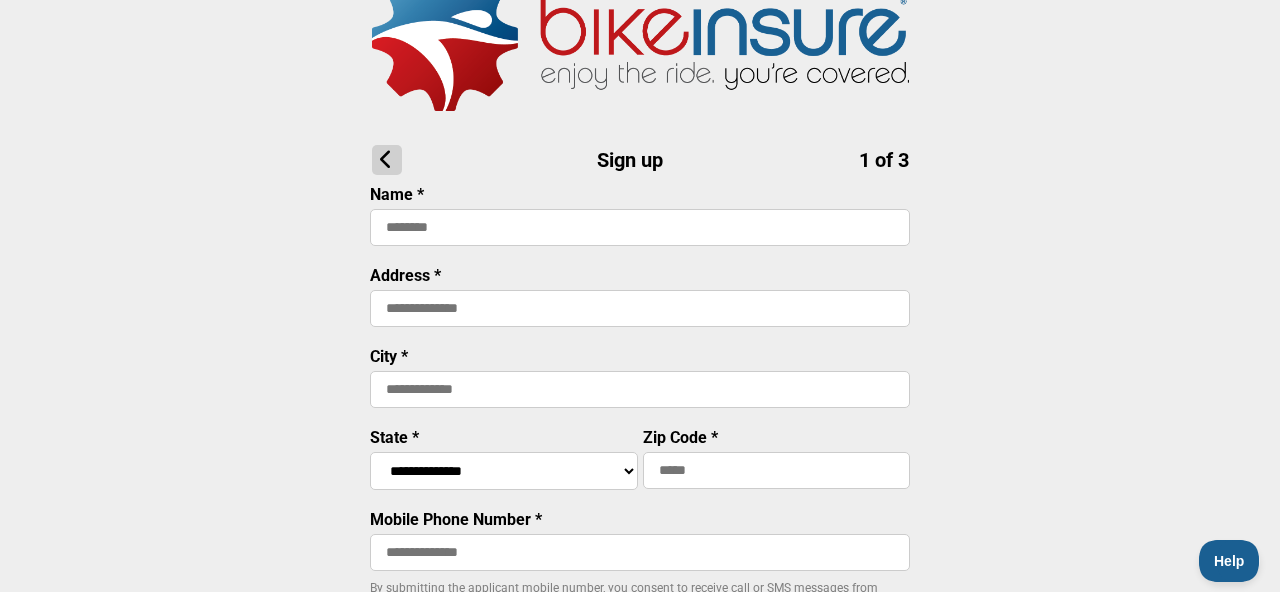 click at bounding box center [640, 227] 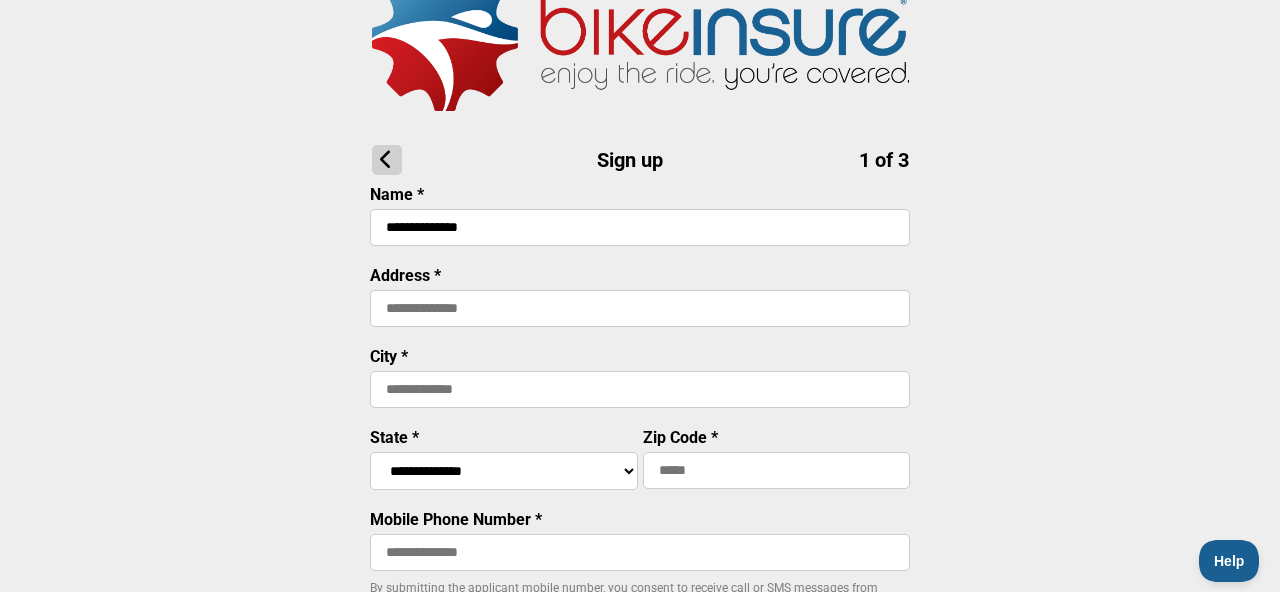 type on "**********" 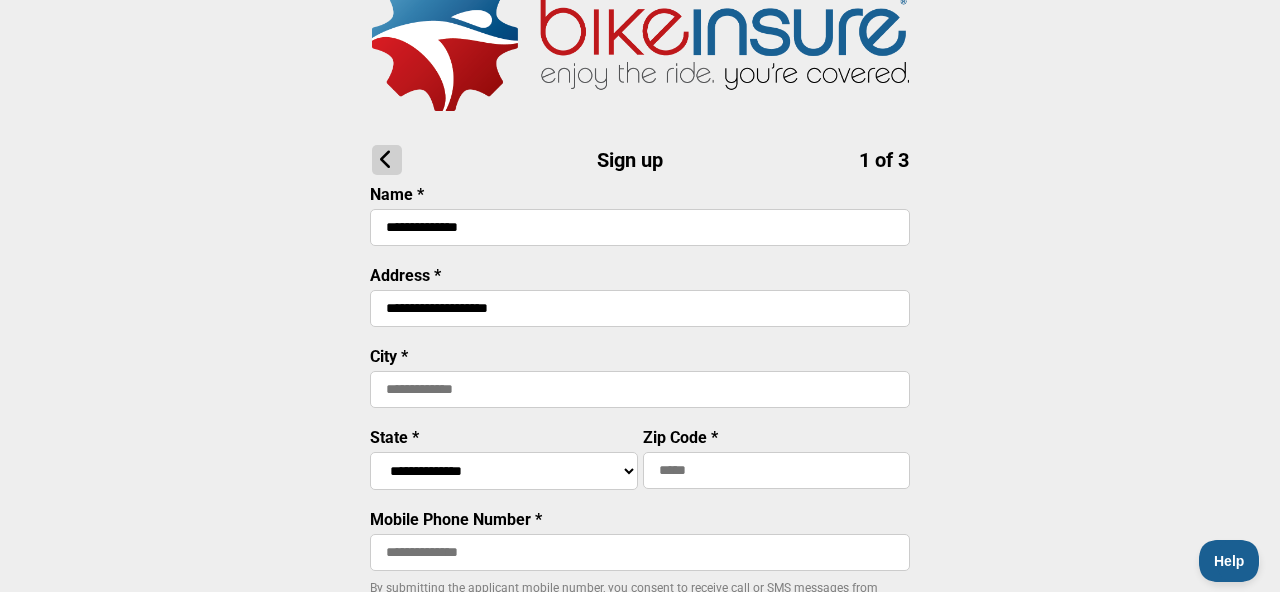 type on "**********" 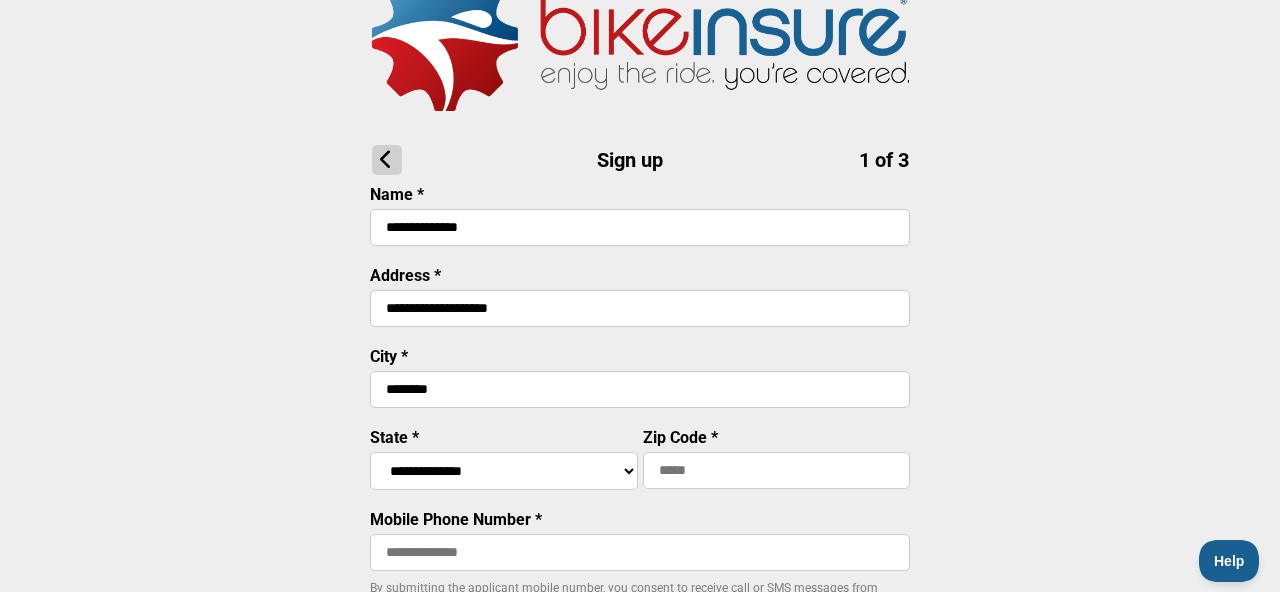 type on "********" 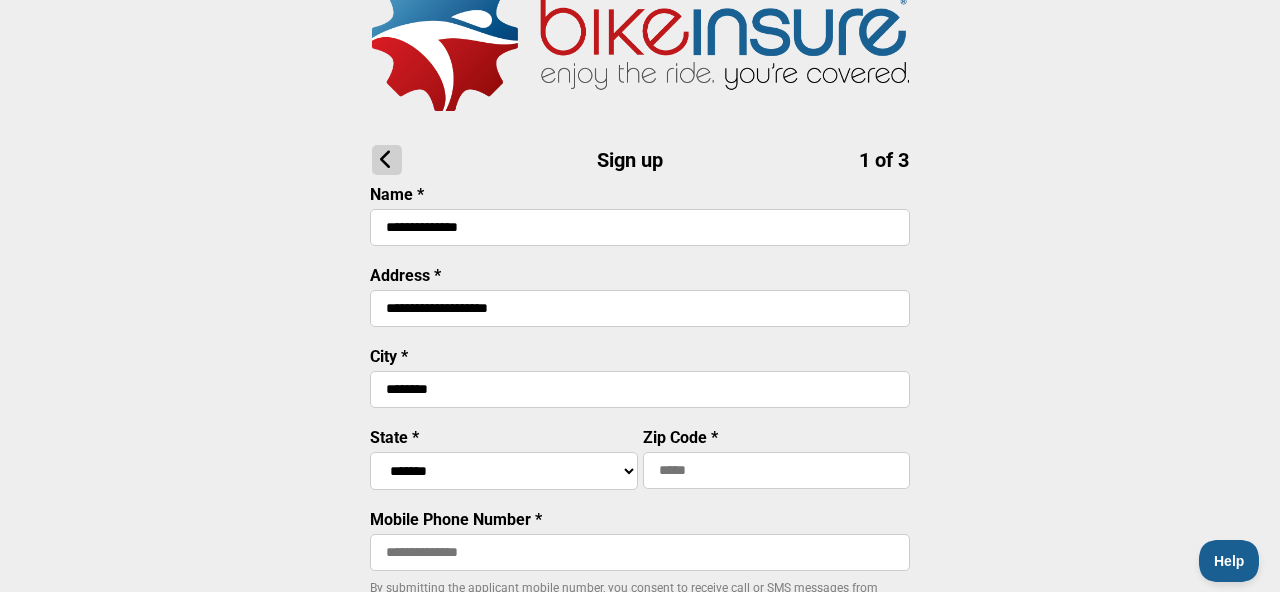 select on "****" 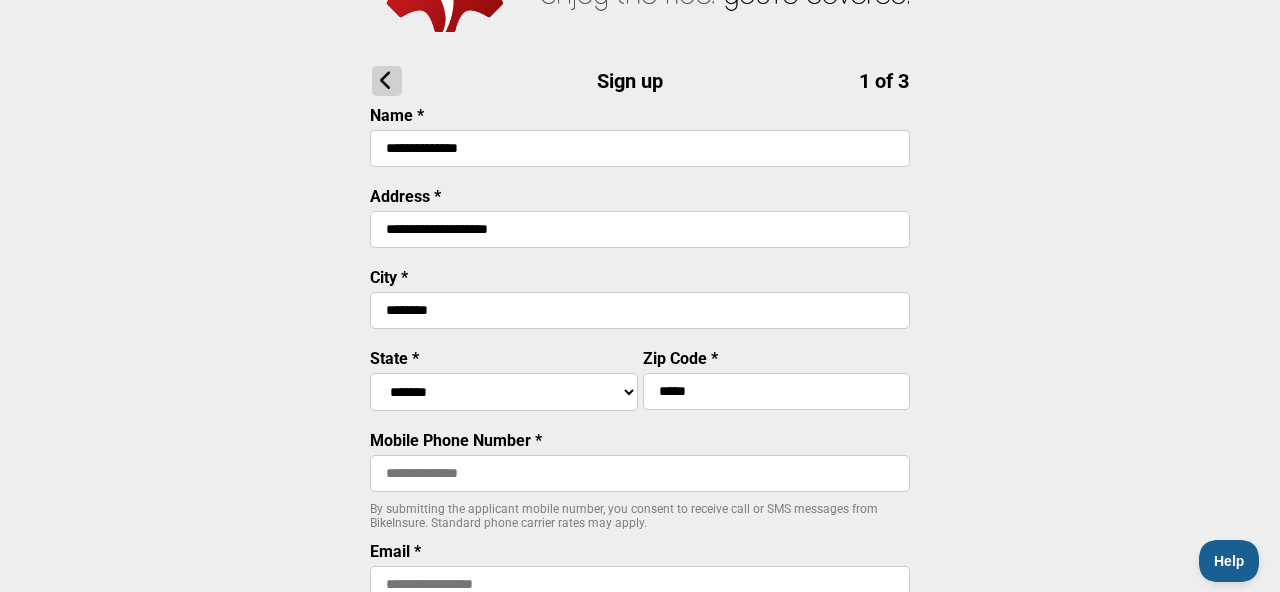 scroll, scrollTop: 144, scrollLeft: 0, axis: vertical 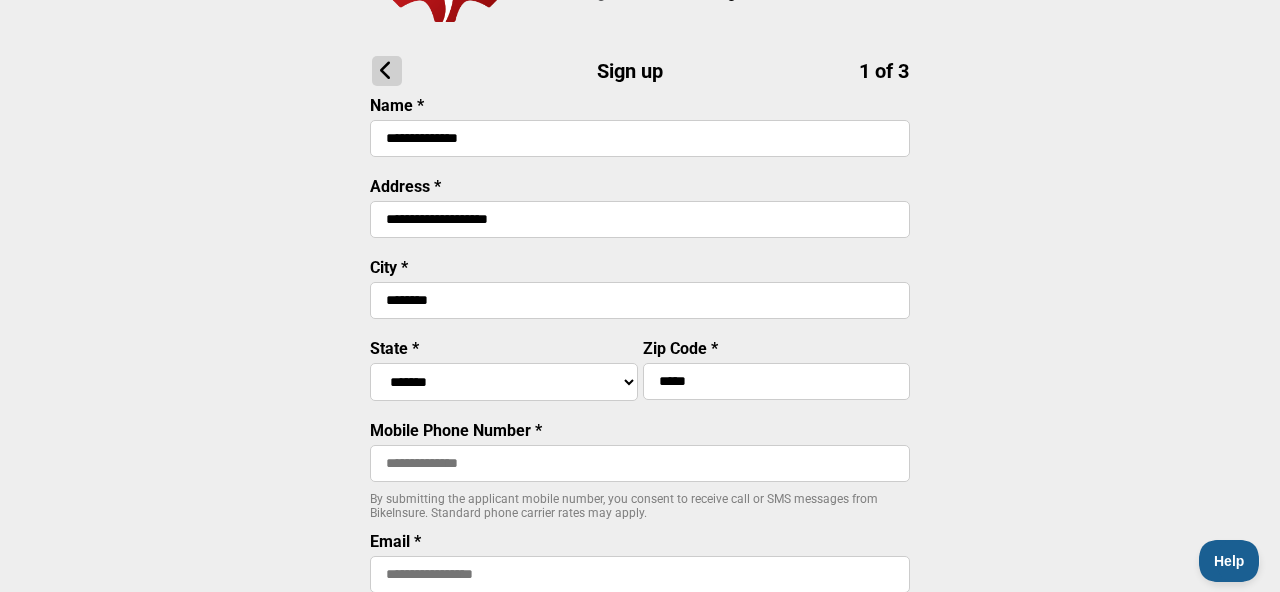 type on "*****" 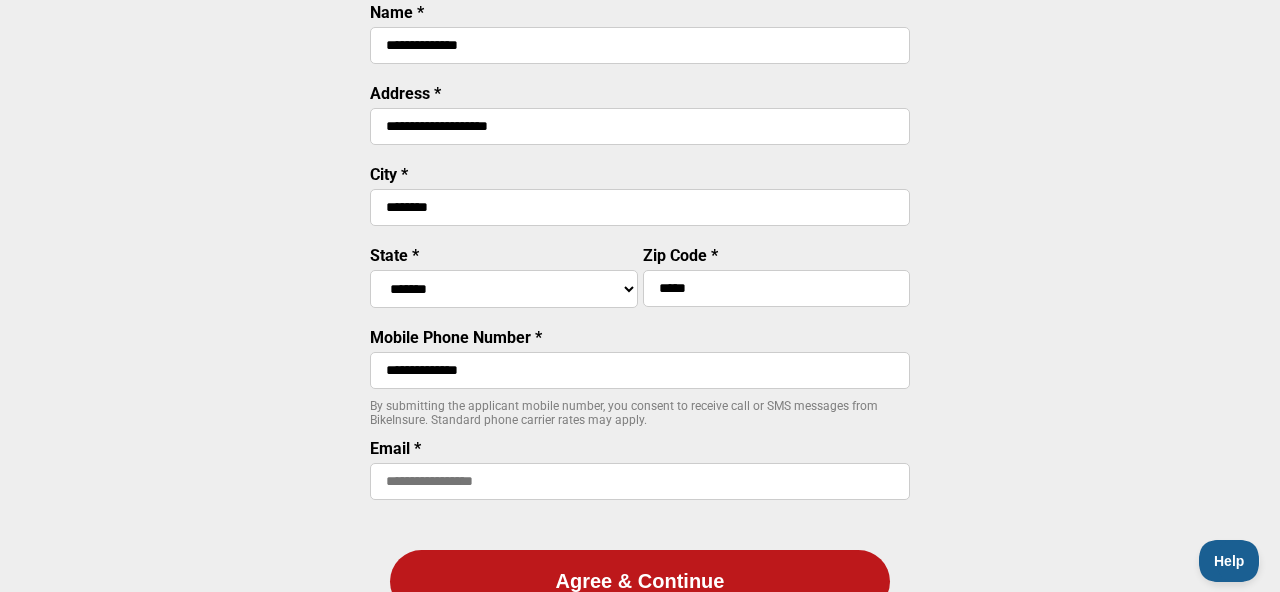 scroll, scrollTop: 239, scrollLeft: 0, axis: vertical 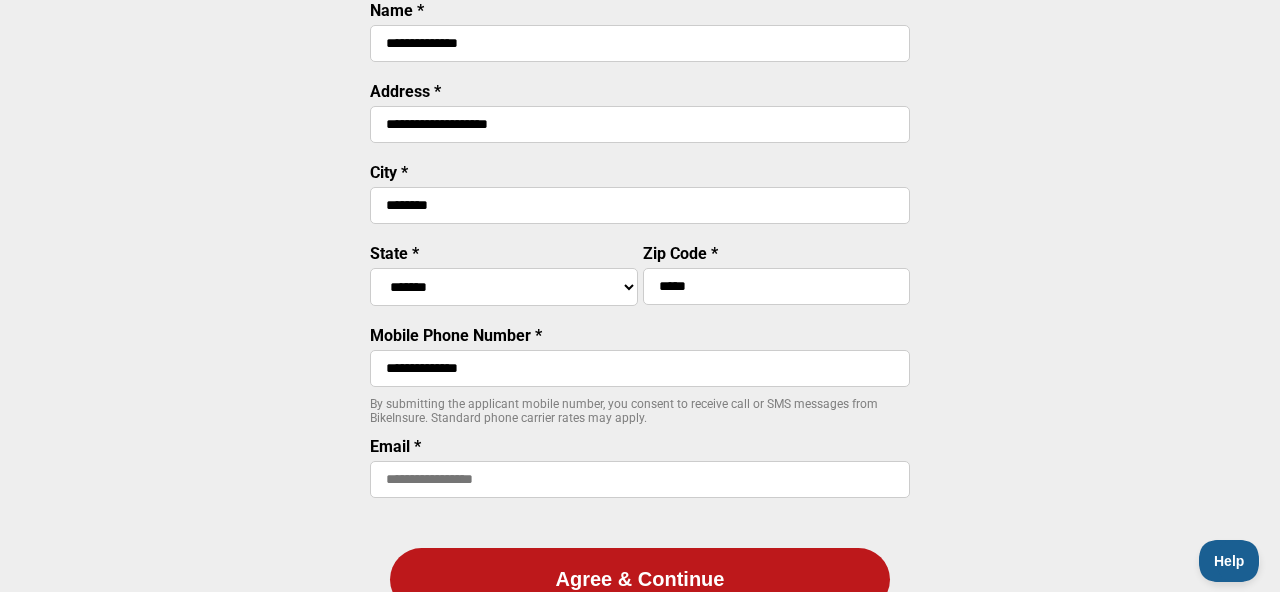 type on "**********" 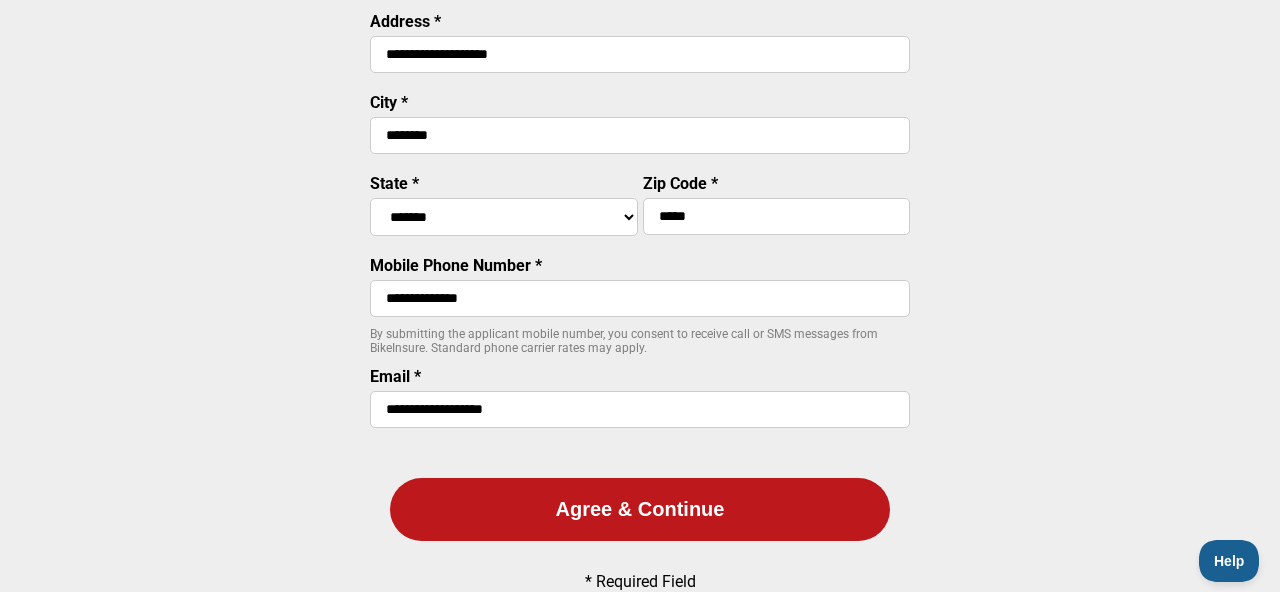 scroll, scrollTop: 318, scrollLeft: 0, axis: vertical 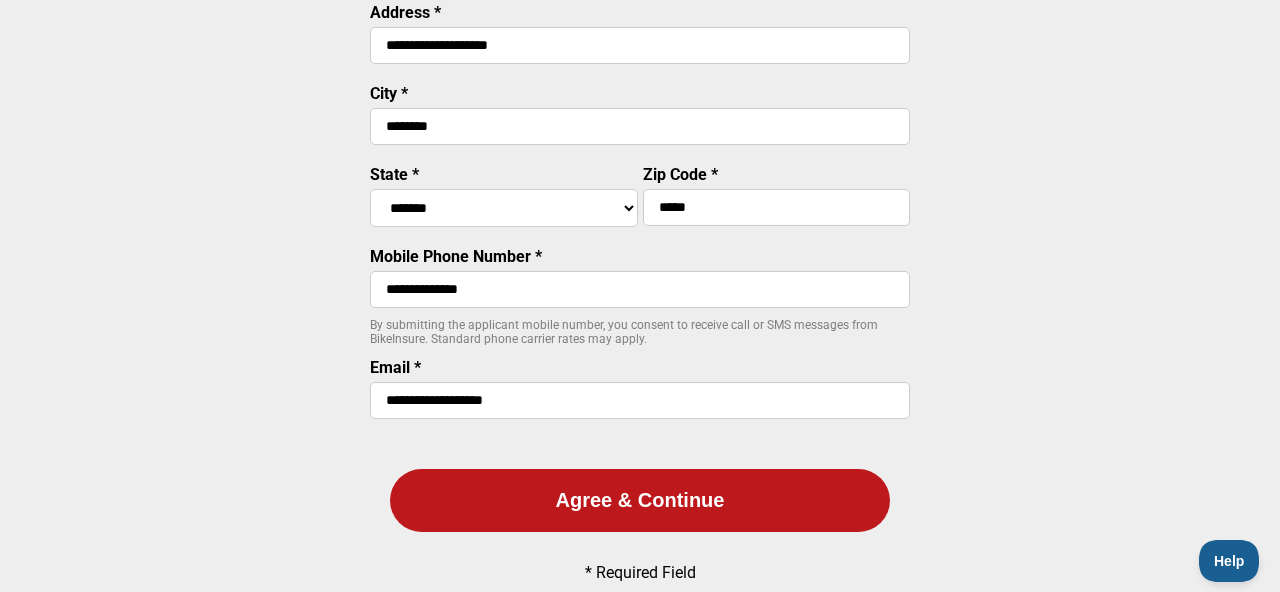 type on "**********" 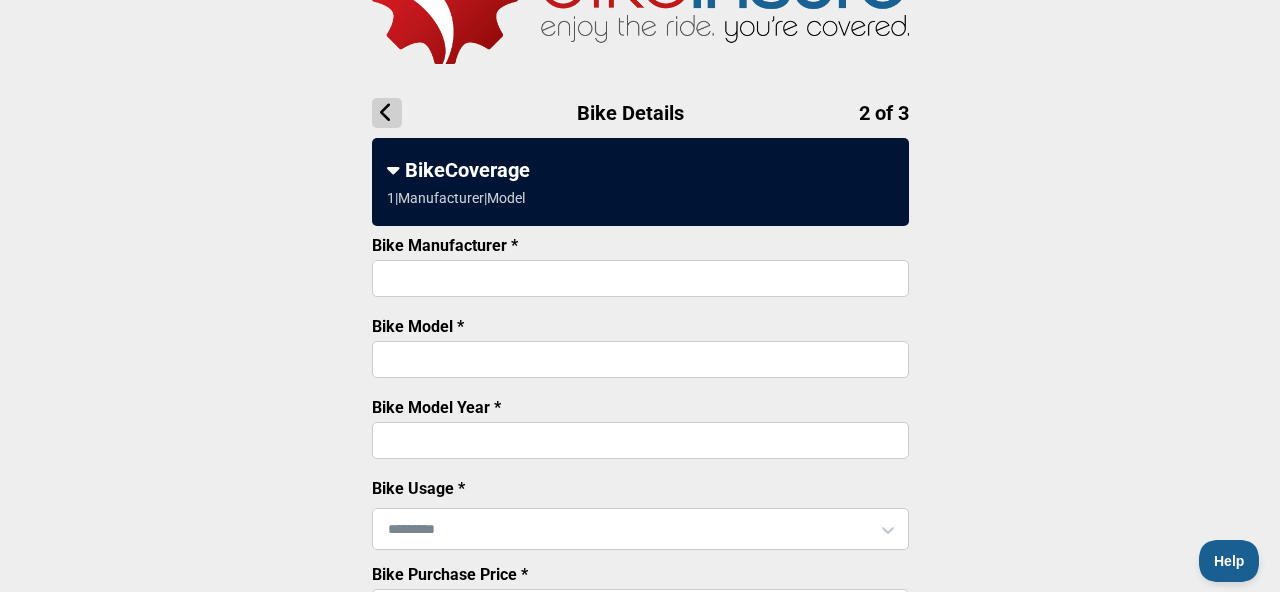 scroll, scrollTop: 106, scrollLeft: 0, axis: vertical 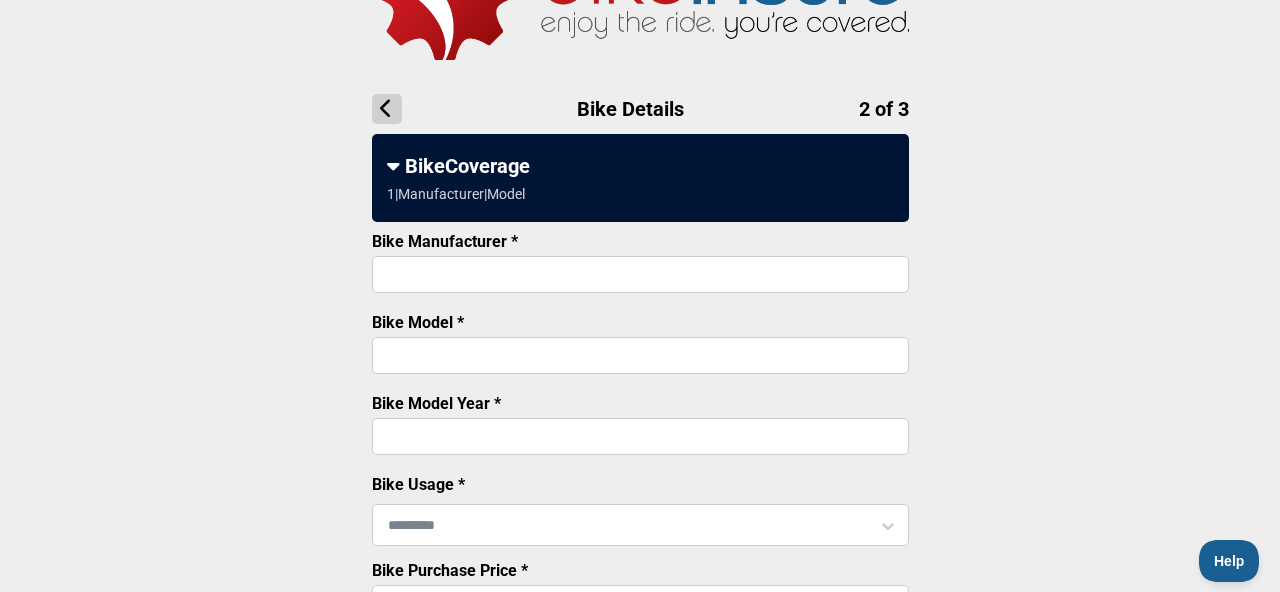 click on "Bike Manufacturer   *" at bounding box center (640, 274) 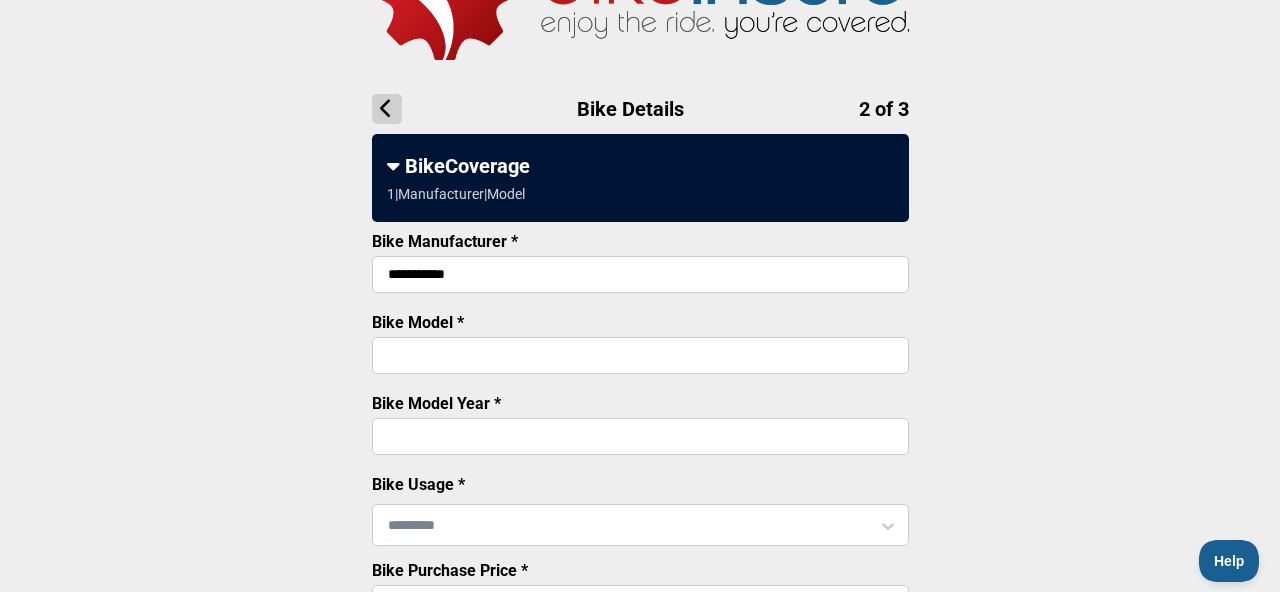 type on "**********" 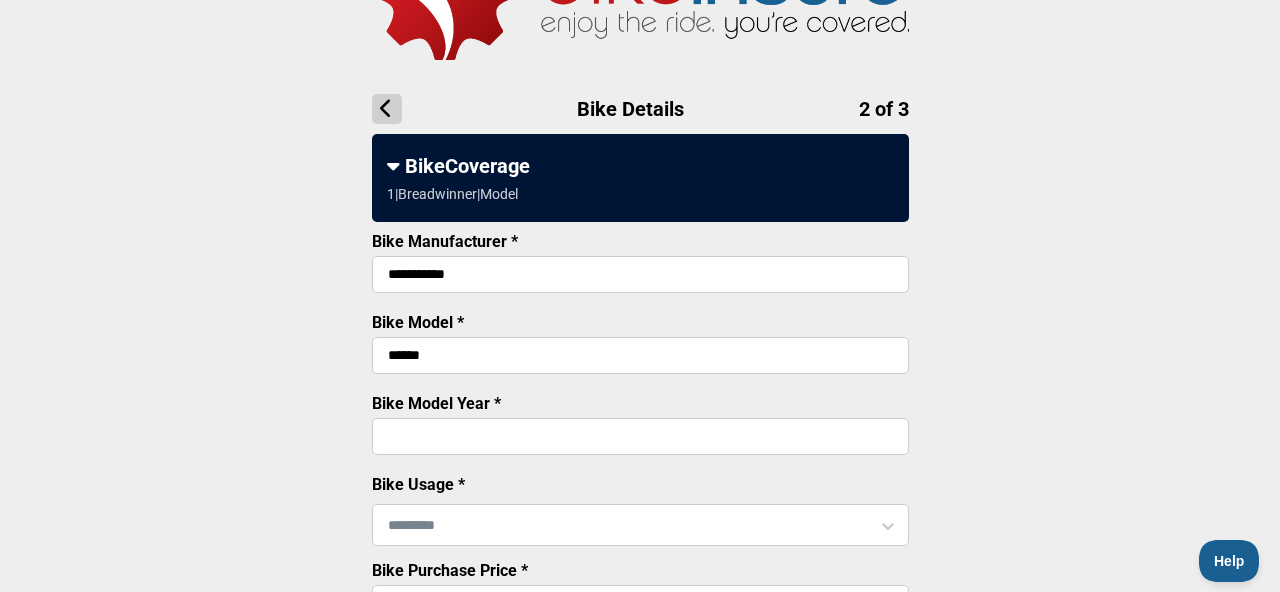 type on "******" 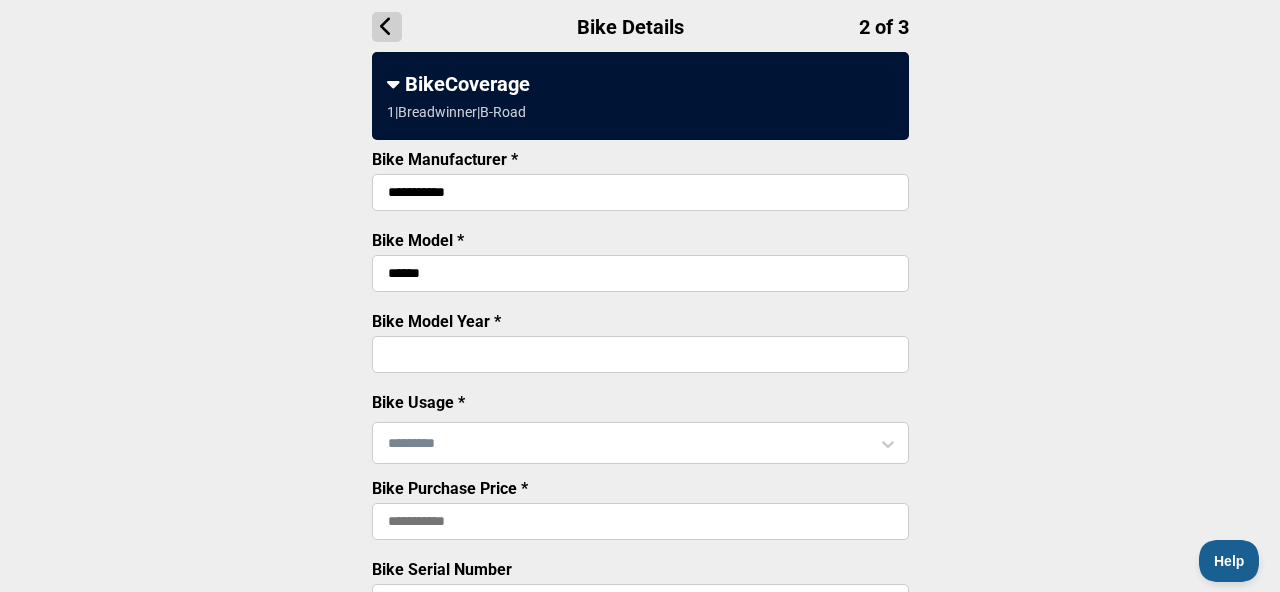 scroll, scrollTop: 190, scrollLeft: 0, axis: vertical 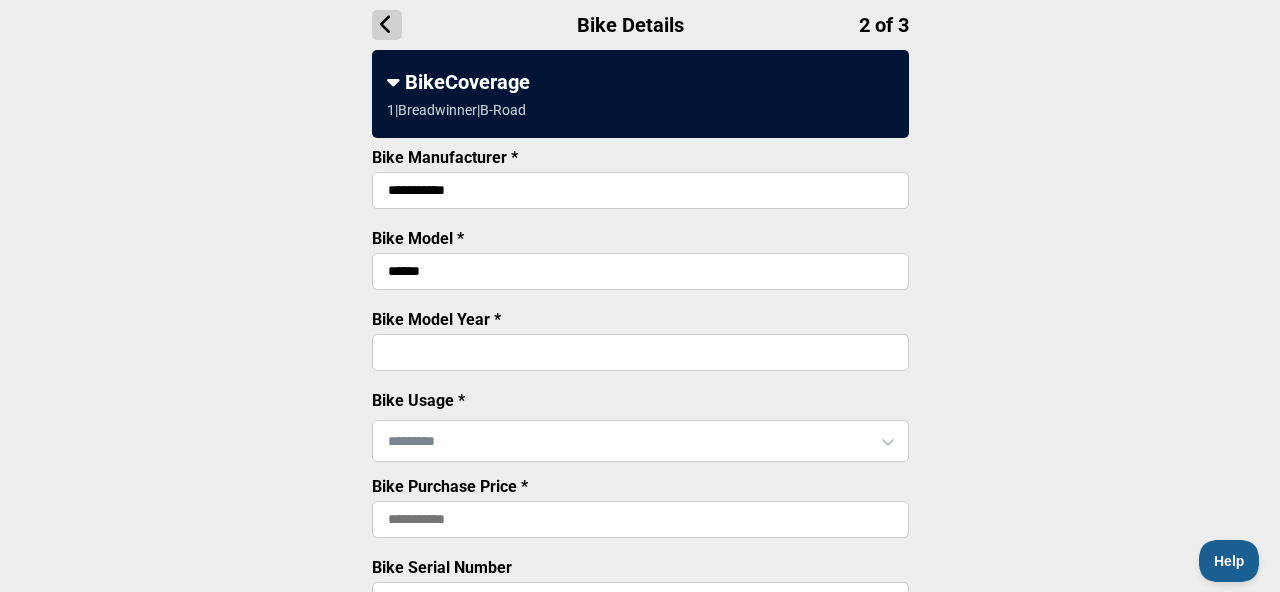 click at bounding box center (640, 441) 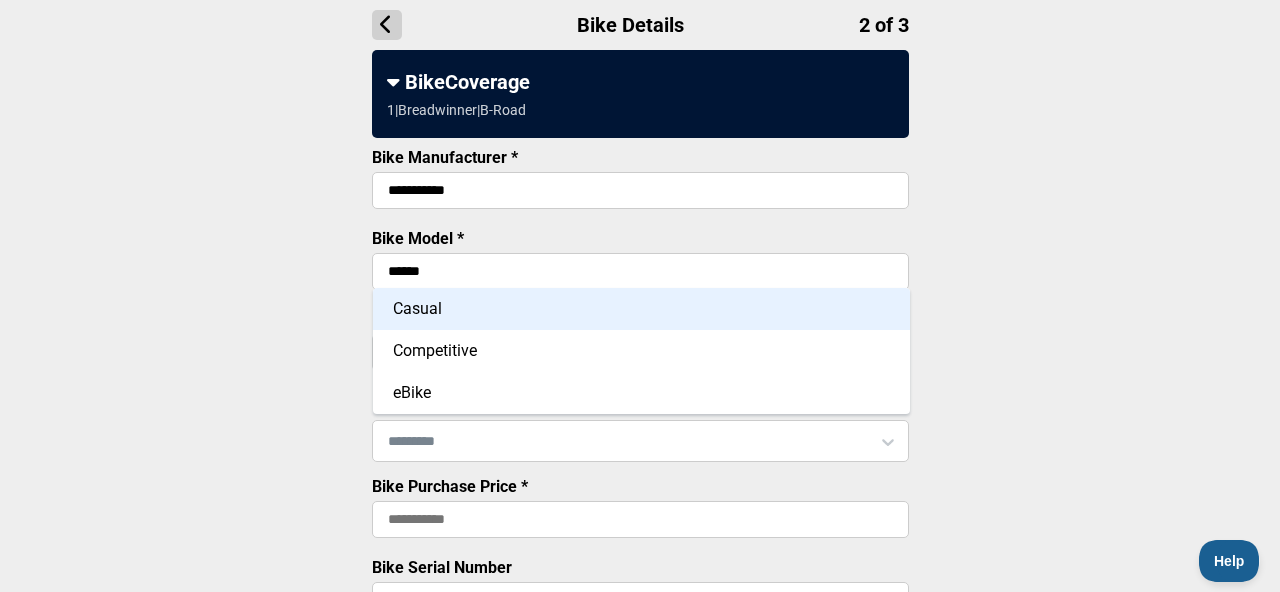 click on "Casual" at bounding box center [641, 309] 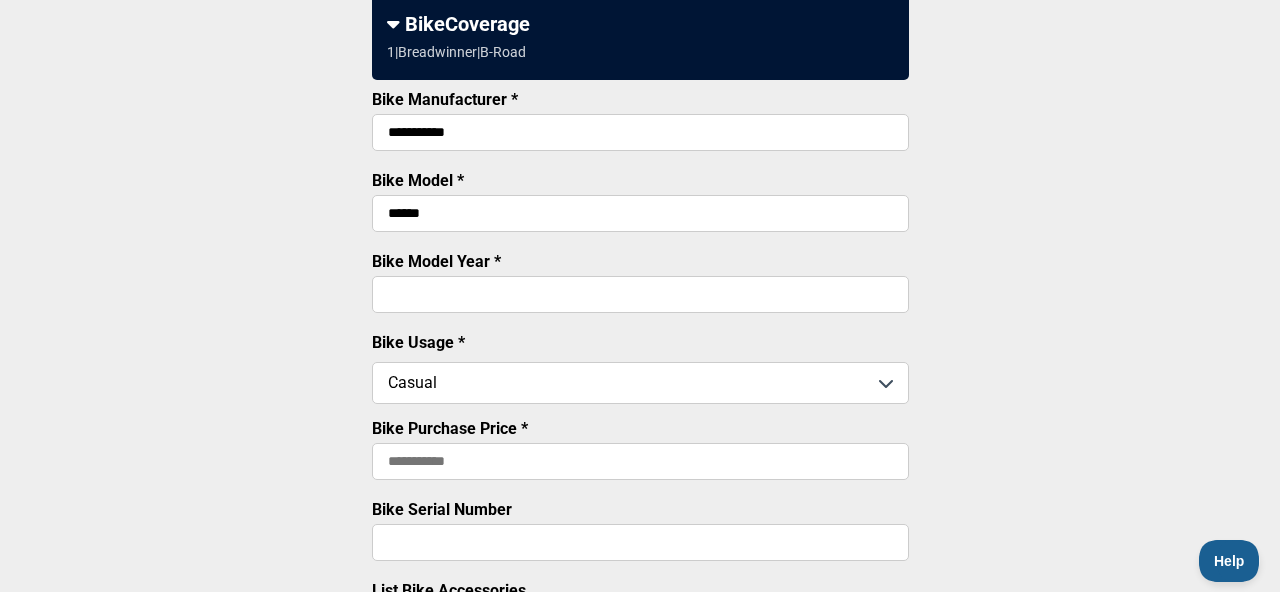 scroll, scrollTop: 242, scrollLeft: 0, axis: vertical 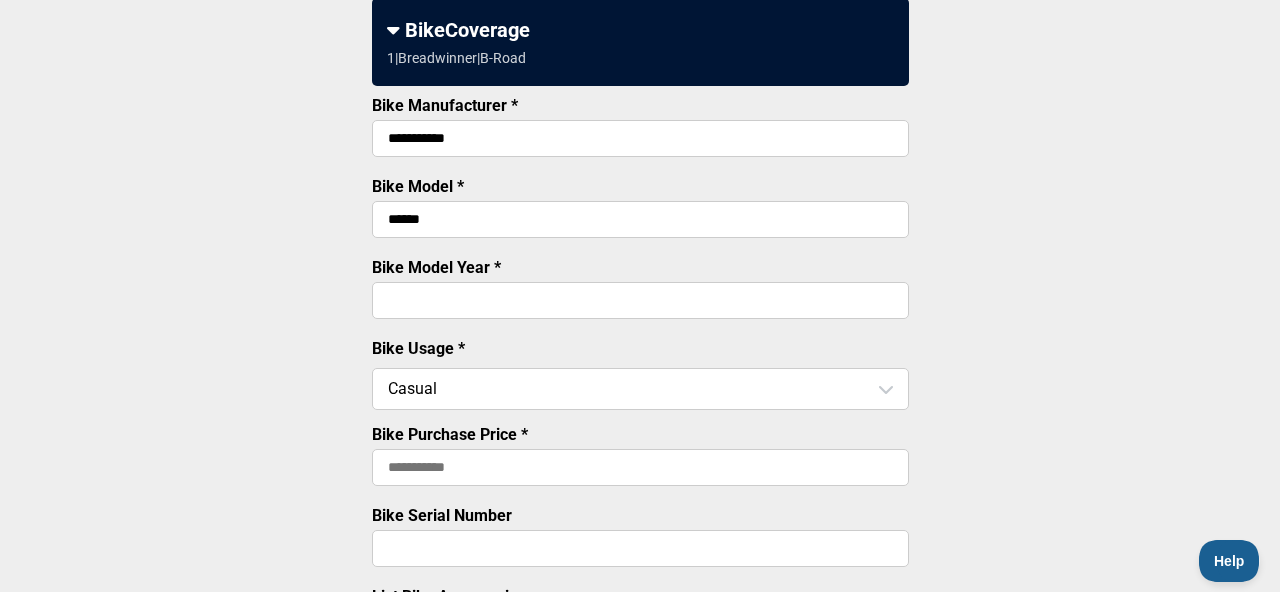 click on "Bike Serial Number" at bounding box center [640, 548] 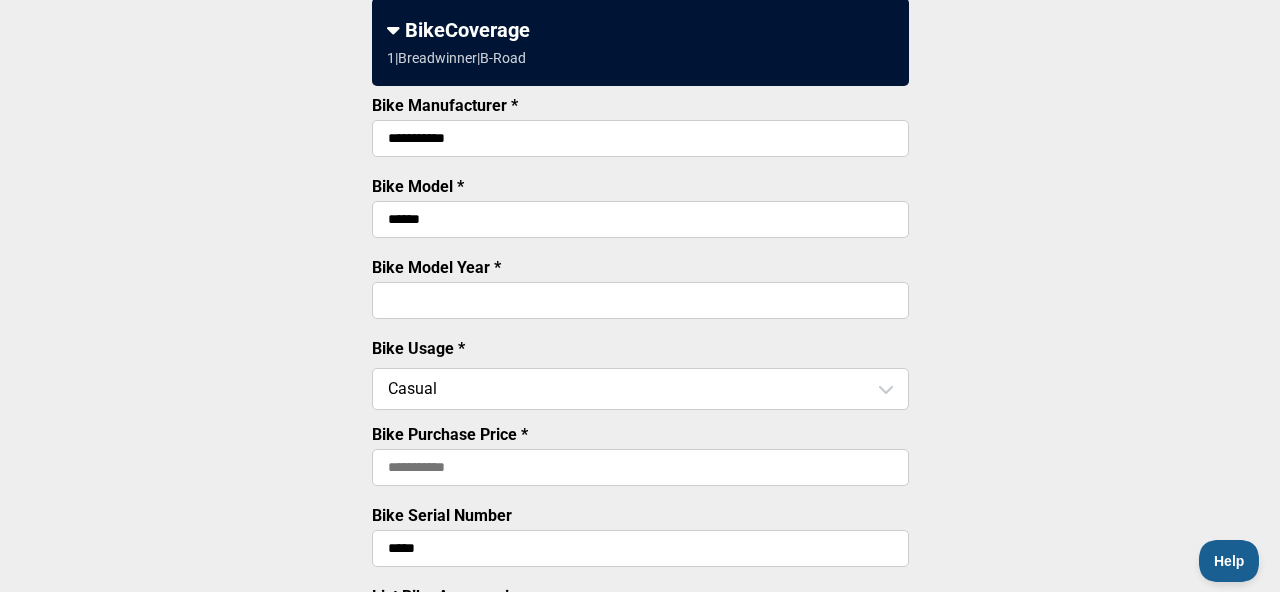type on "*****" 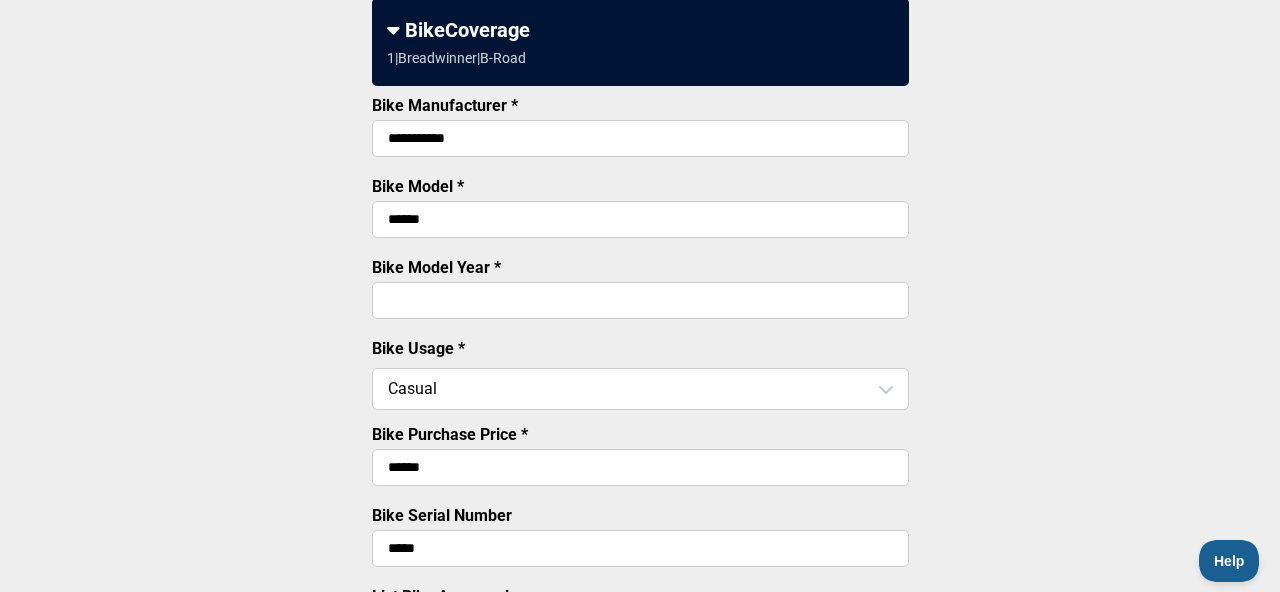type on "******" 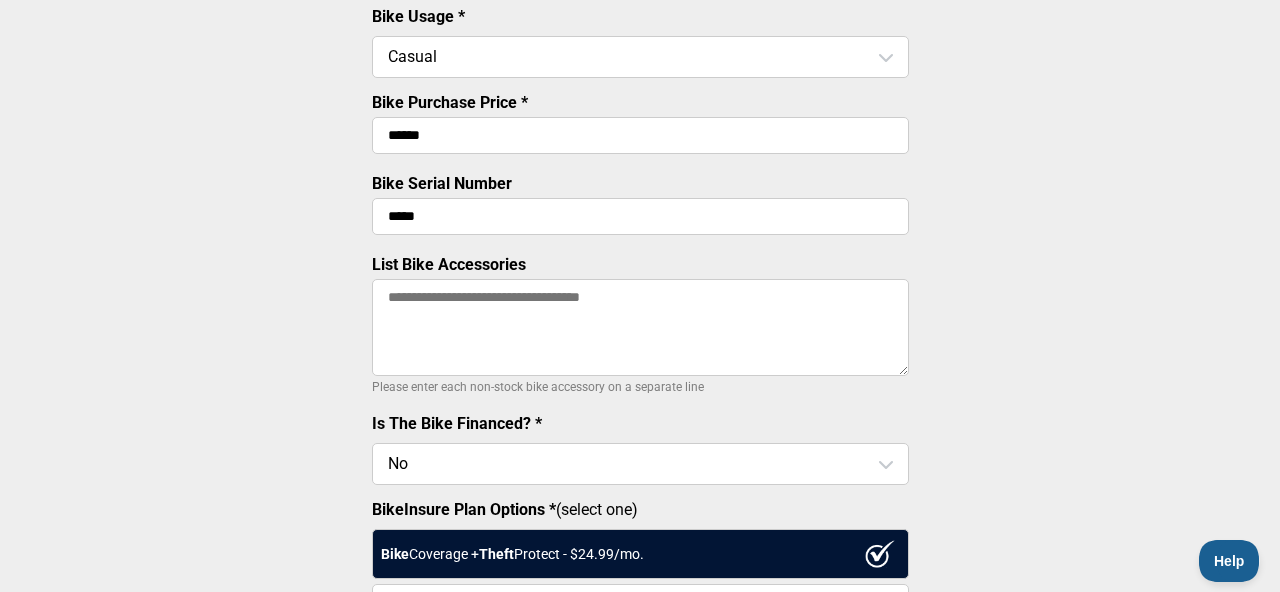scroll, scrollTop: 573, scrollLeft: 0, axis: vertical 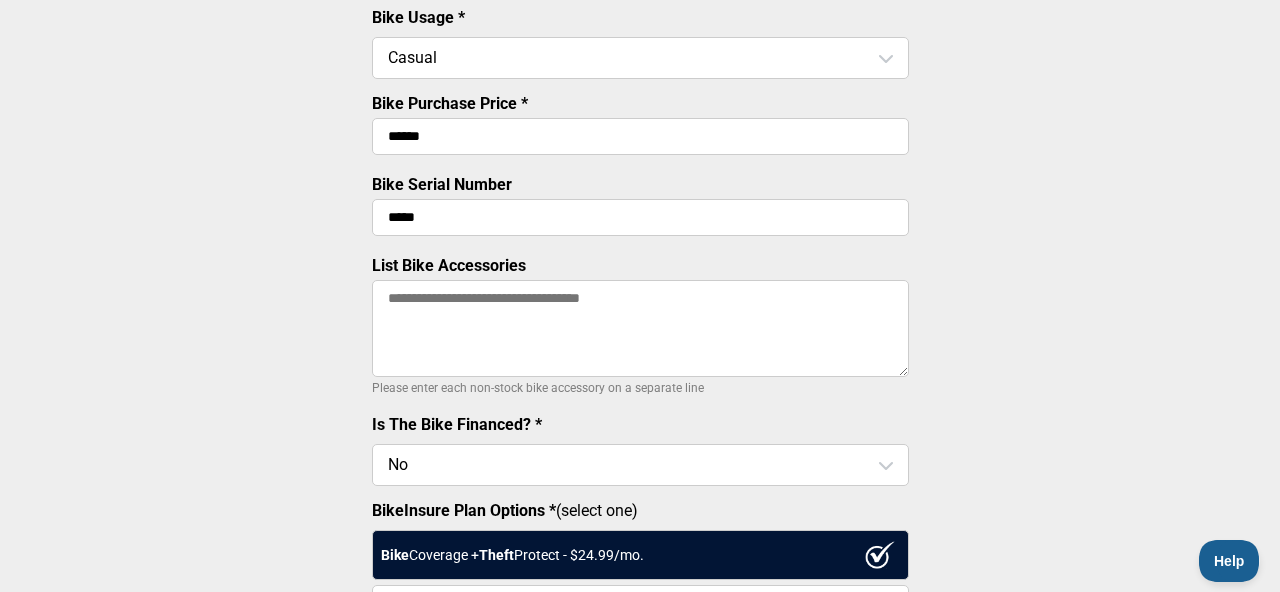 click on "List Bike Accessories" at bounding box center (640, 328) 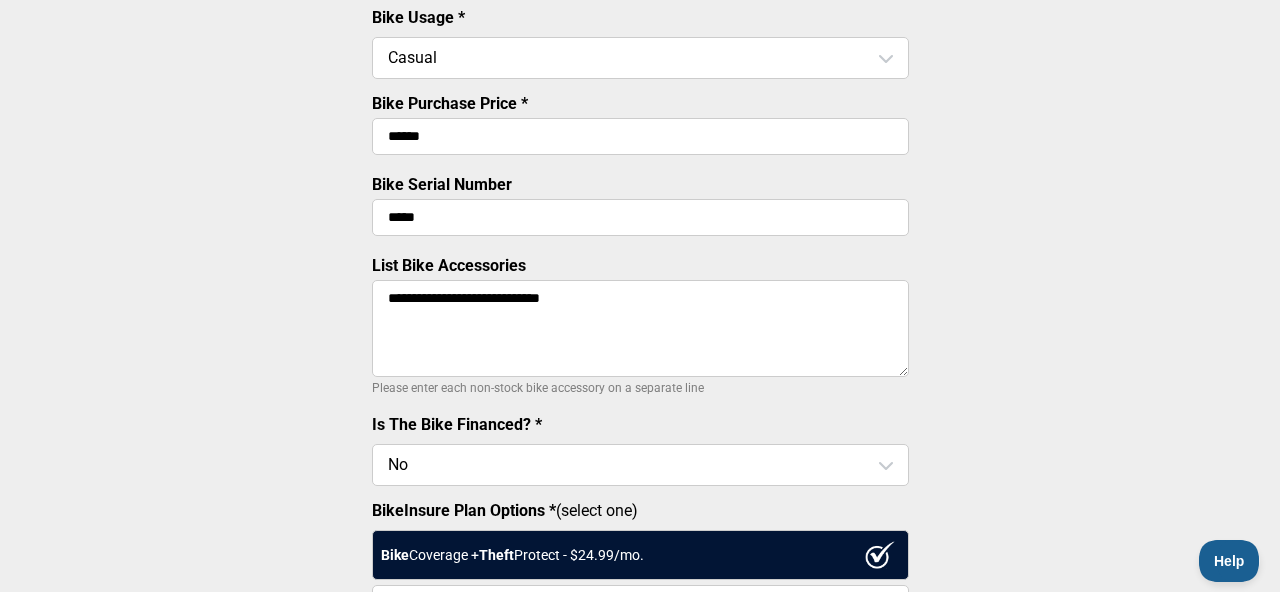click on "**********" at bounding box center (640, 328) 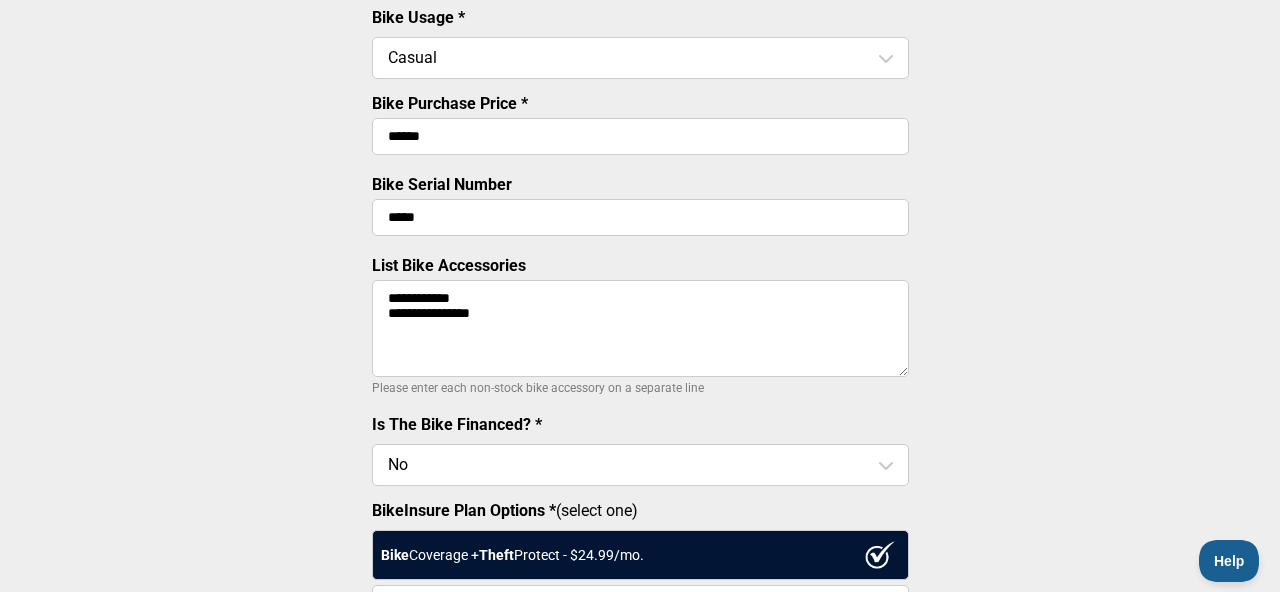 click on "**********" at bounding box center [640, 328] 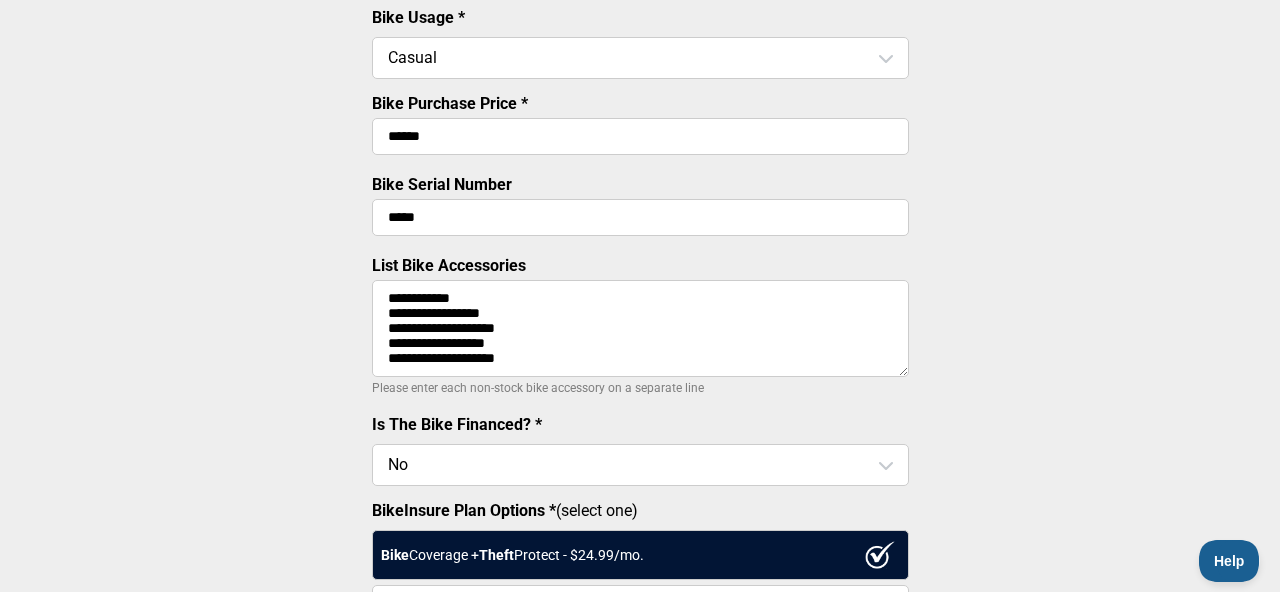 scroll, scrollTop: 6, scrollLeft: 0, axis: vertical 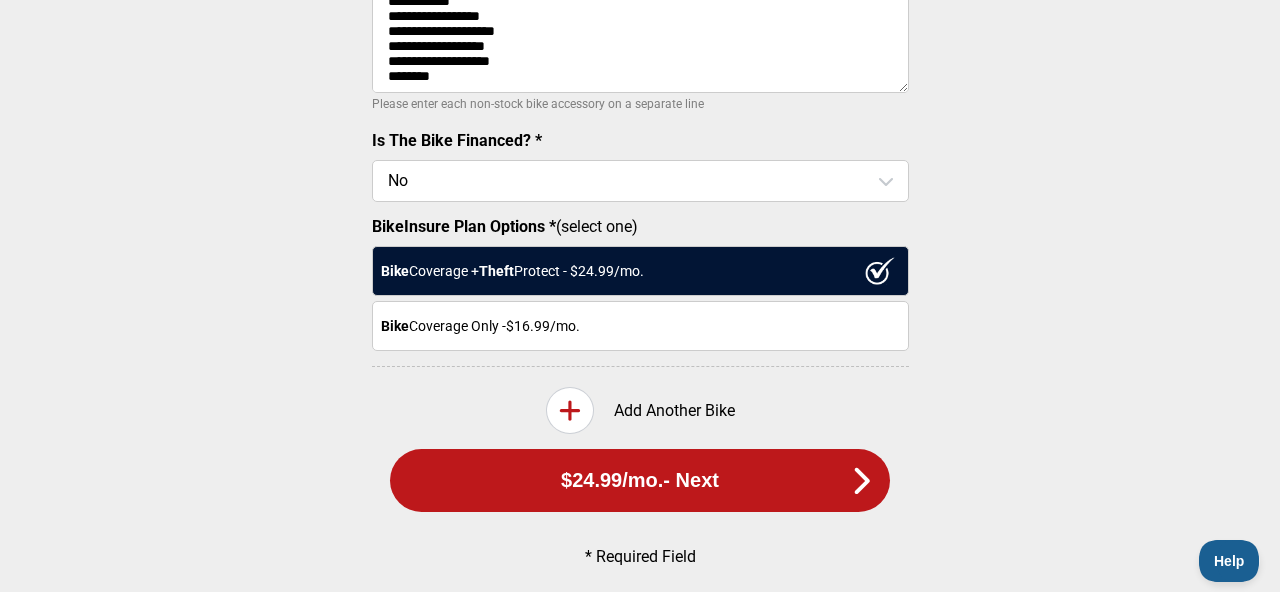 type on "**********" 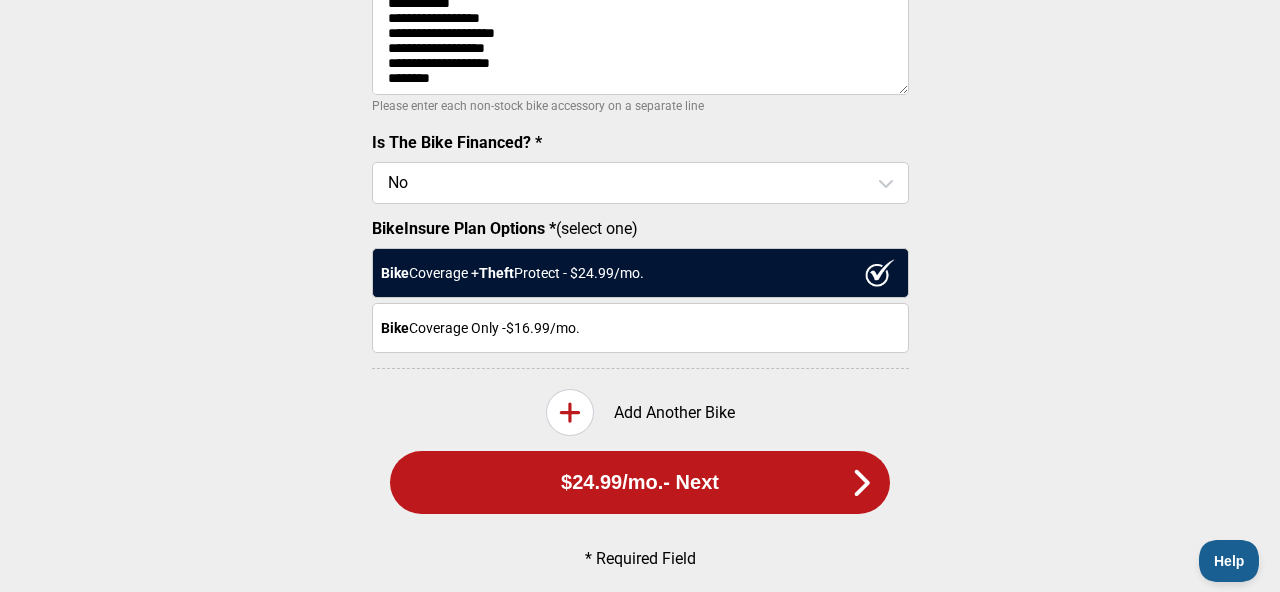scroll, scrollTop: 869, scrollLeft: 0, axis: vertical 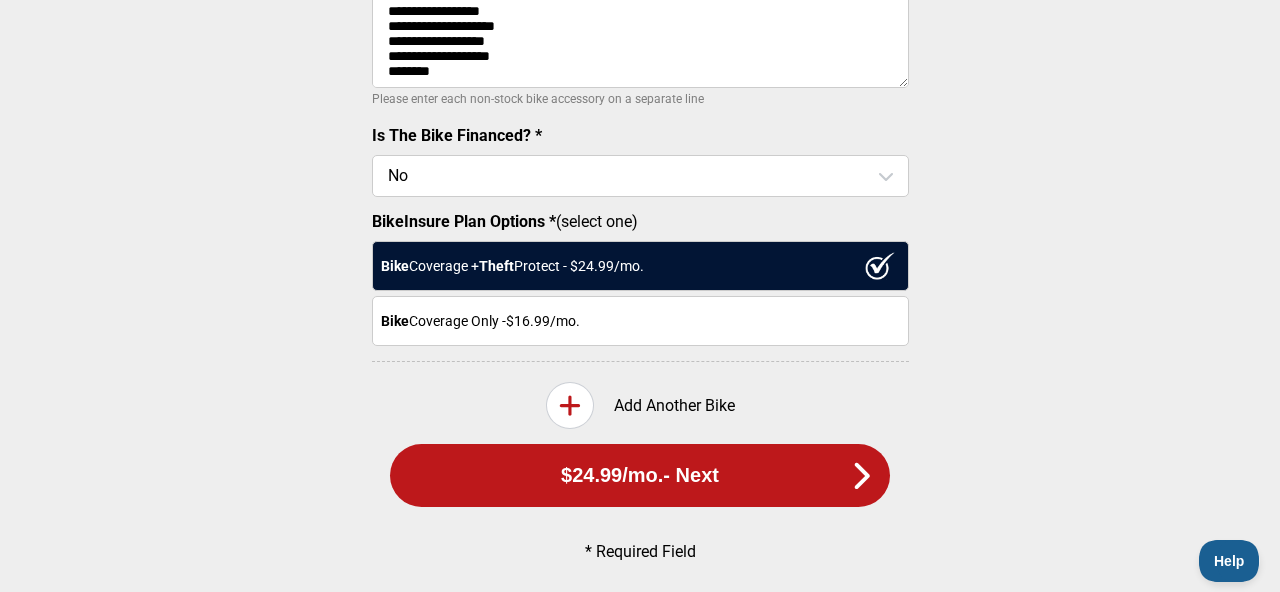 click on "$24.99 /mo.  - Next" at bounding box center (640, 475) 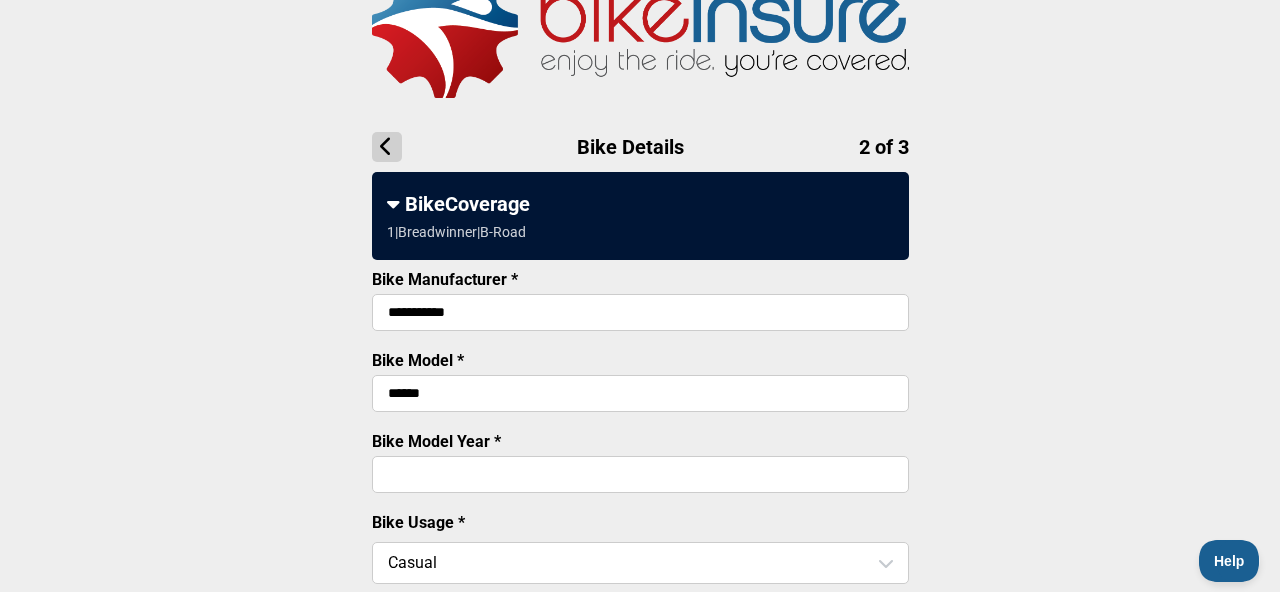 scroll, scrollTop: 78, scrollLeft: 0, axis: vertical 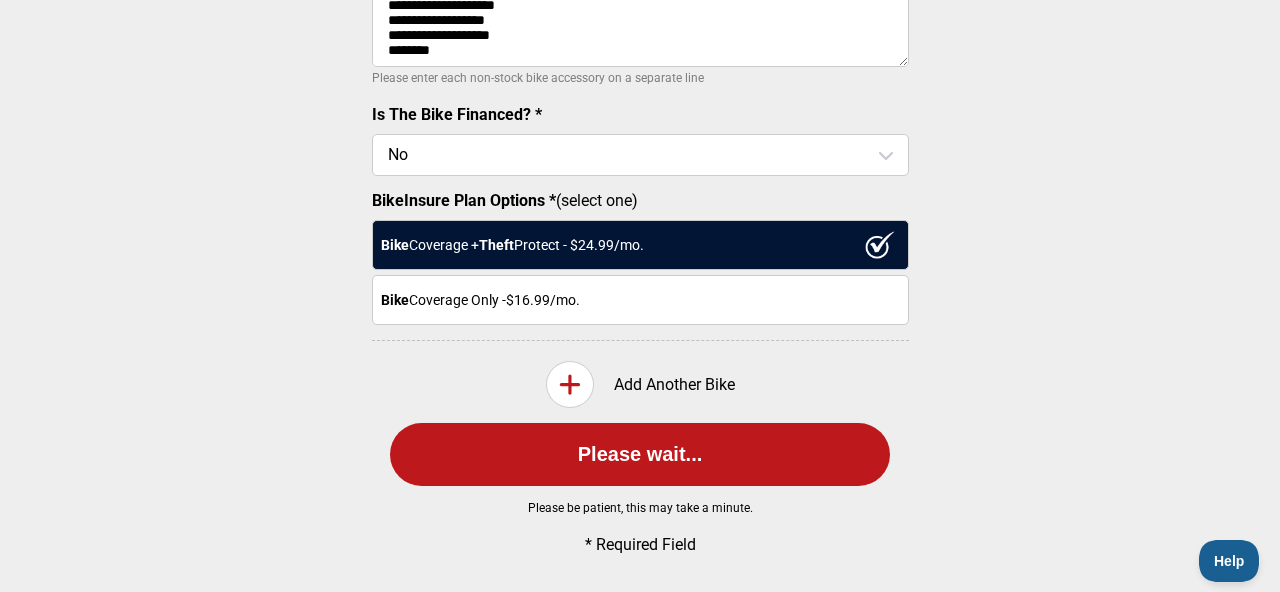 click on "Please wait..." at bounding box center (640, 454) 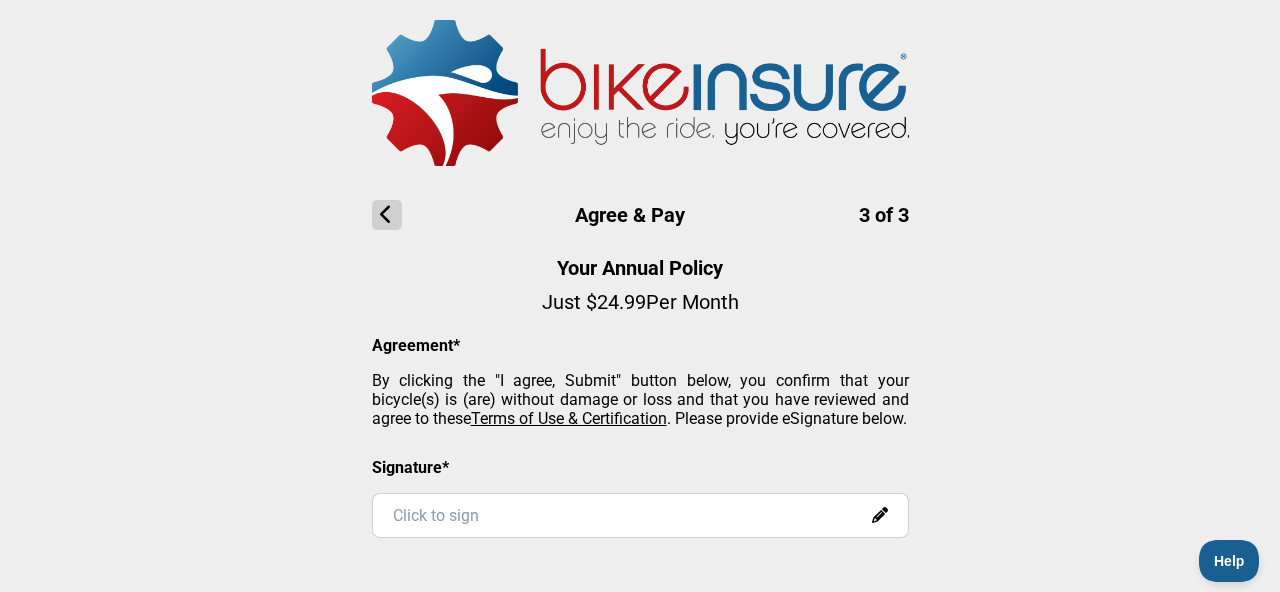 scroll, scrollTop: 0, scrollLeft: 0, axis: both 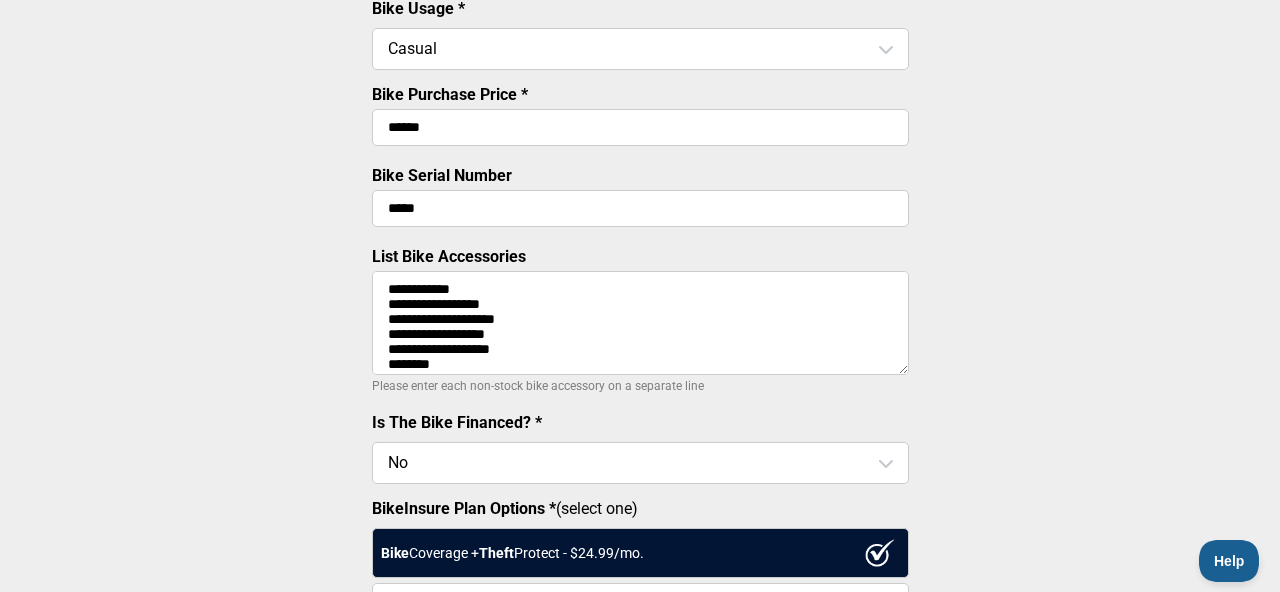 click on "**********" at bounding box center (640, 323) 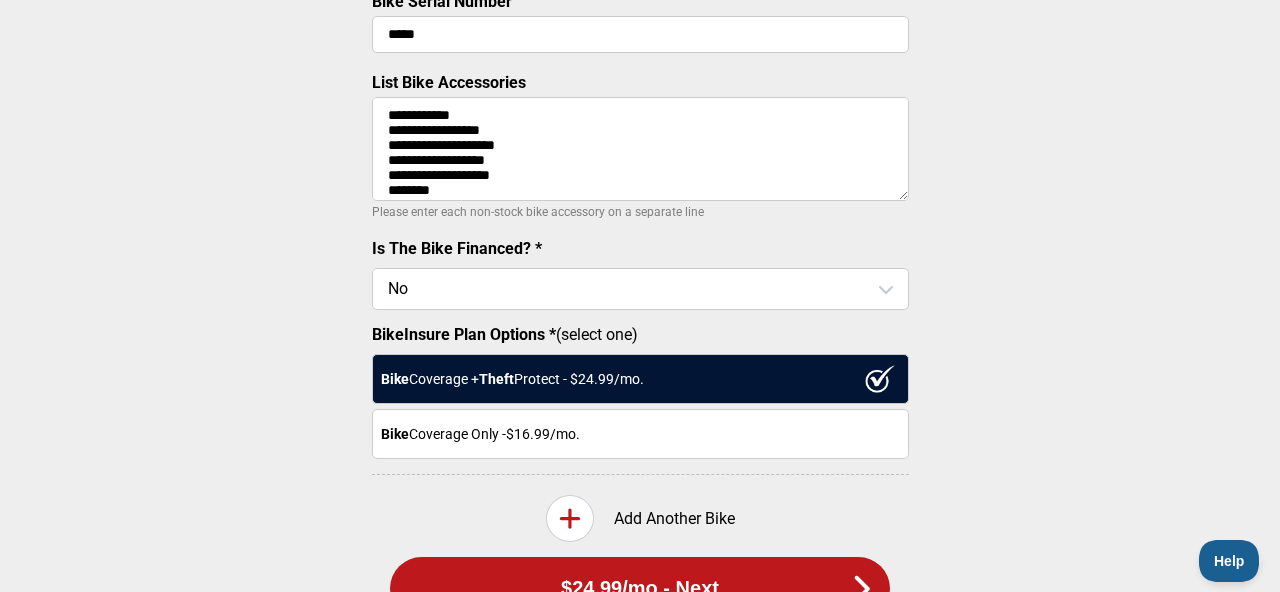 scroll, scrollTop: 758, scrollLeft: 0, axis: vertical 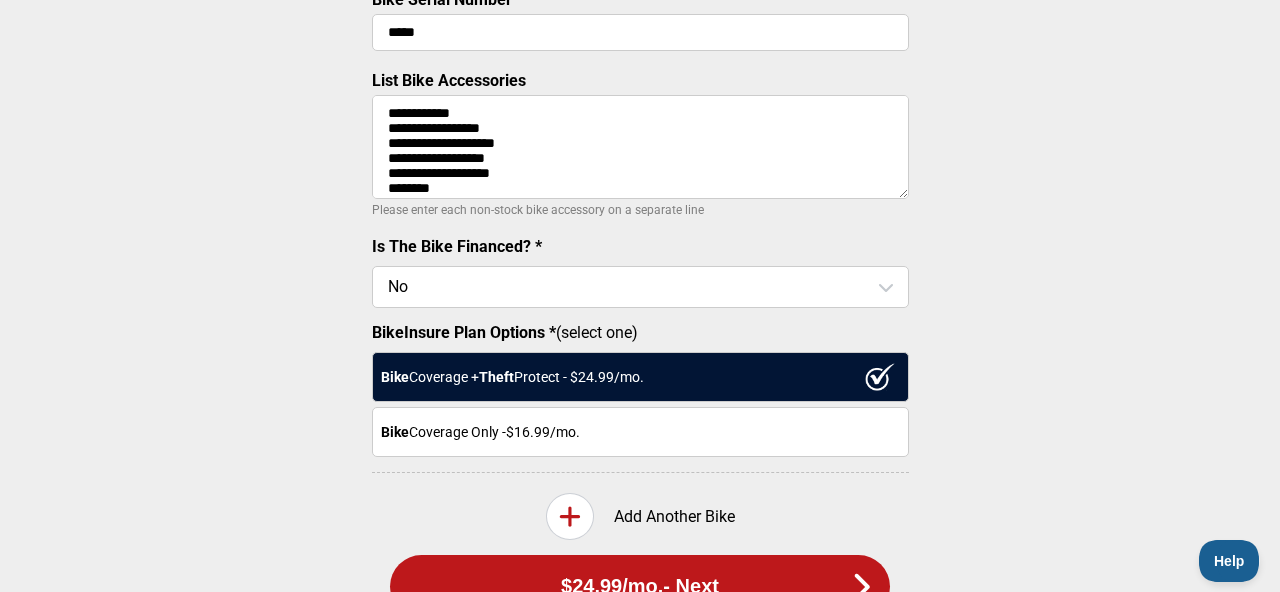click on "Bike Coverage +    Theft Protect - $ 24.99 /mo." at bounding box center (640, 377) 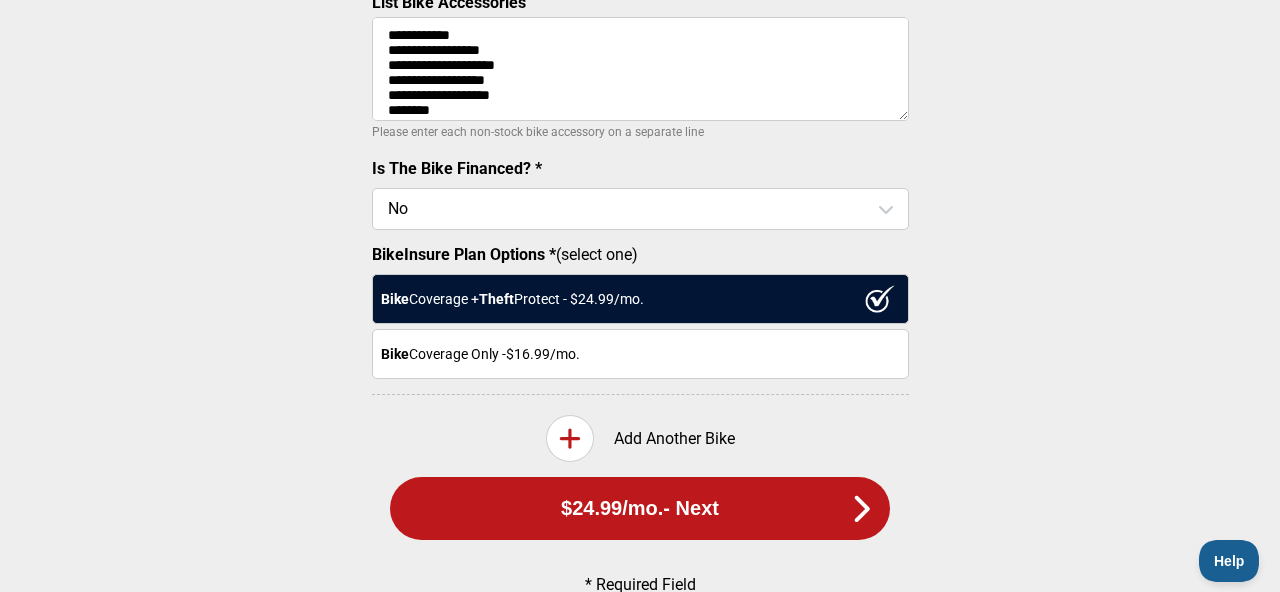 scroll, scrollTop: 885, scrollLeft: 0, axis: vertical 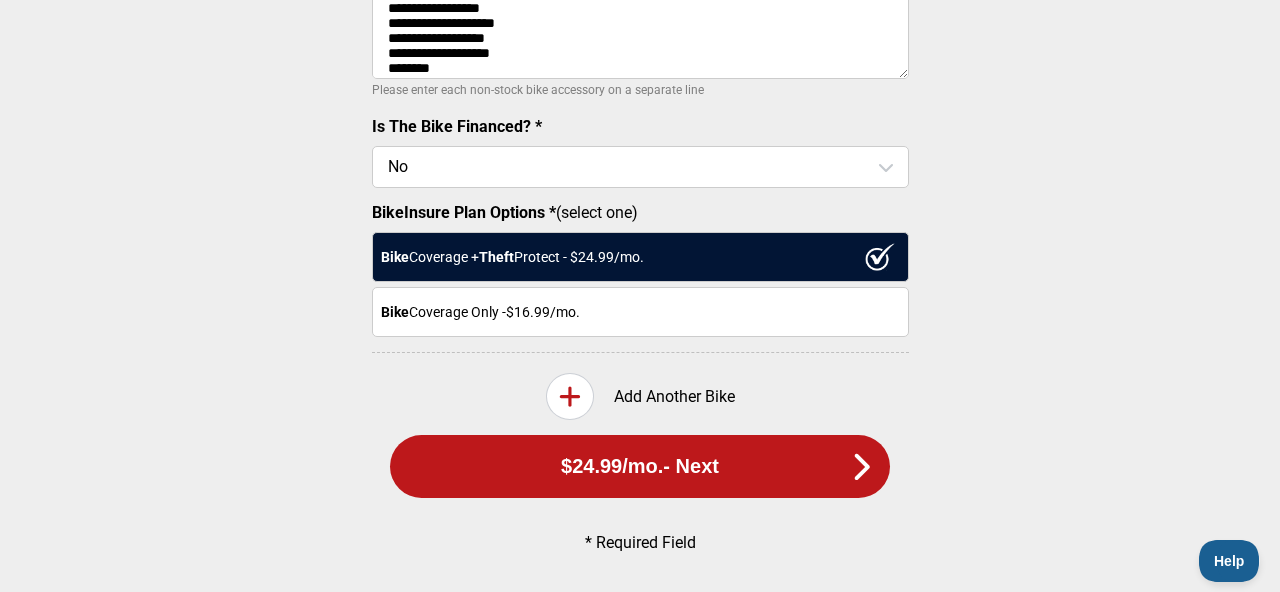 click on "$24.99 /mo.  - Next" at bounding box center [640, 466] 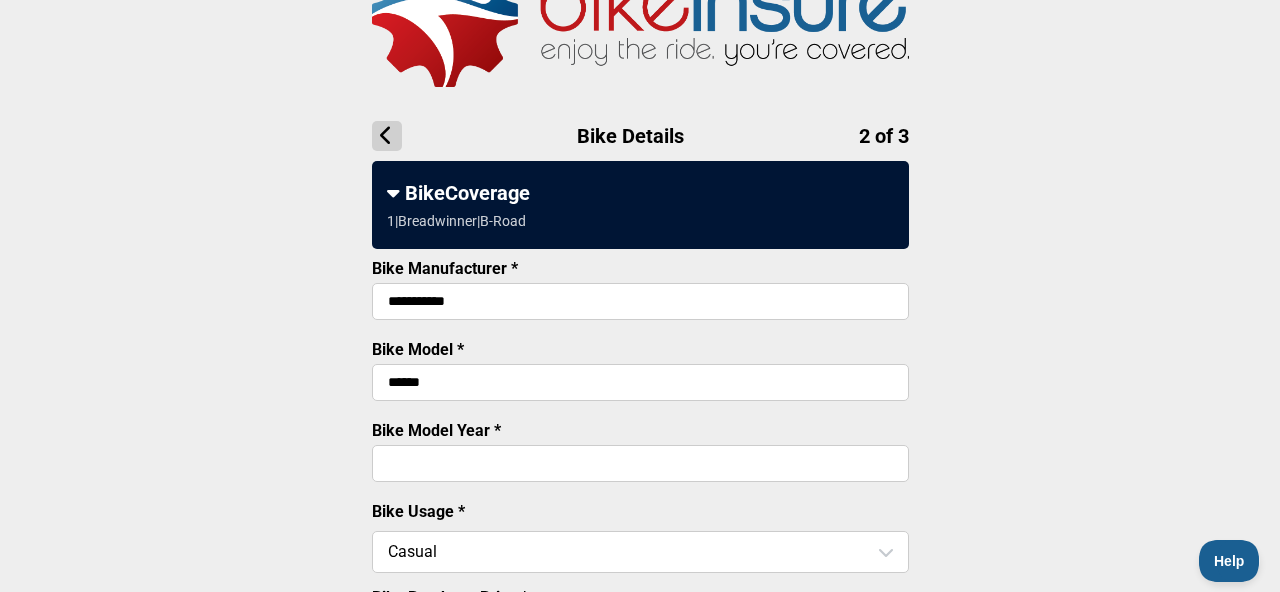 scroll, scrollTop: 0, scrollLeft: 0, axis: both 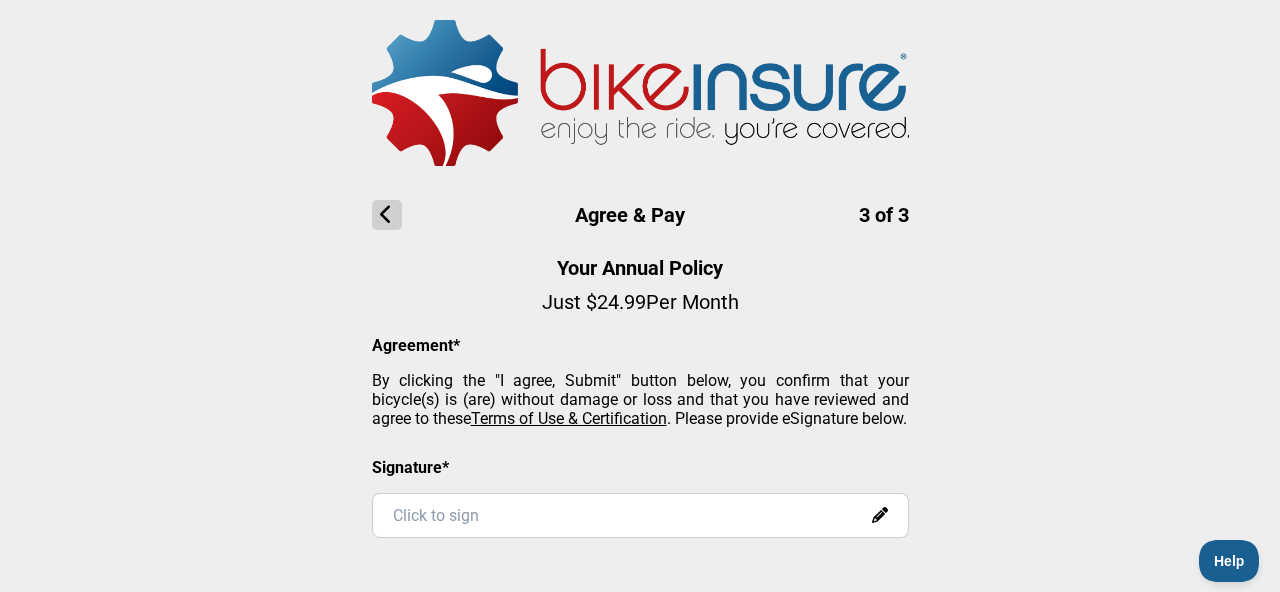 click on "Click to sign" at bounding box center (640, 515) 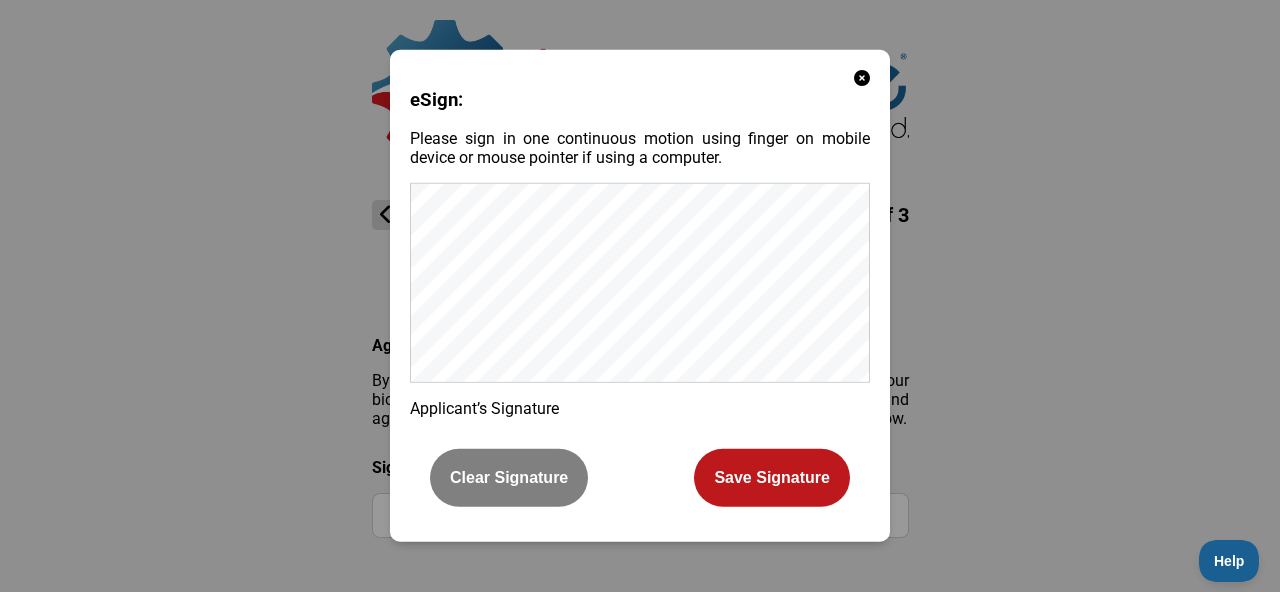 click at bounding box center [862, 78] 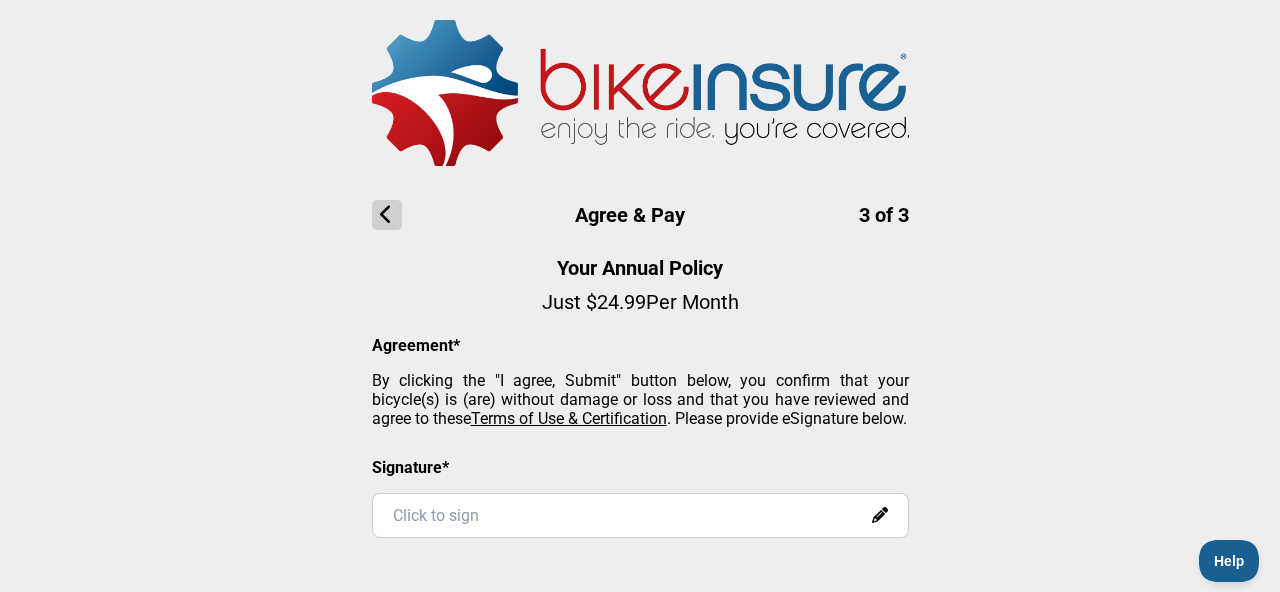 click on "Click to sign" at bounding box center [640, 515] 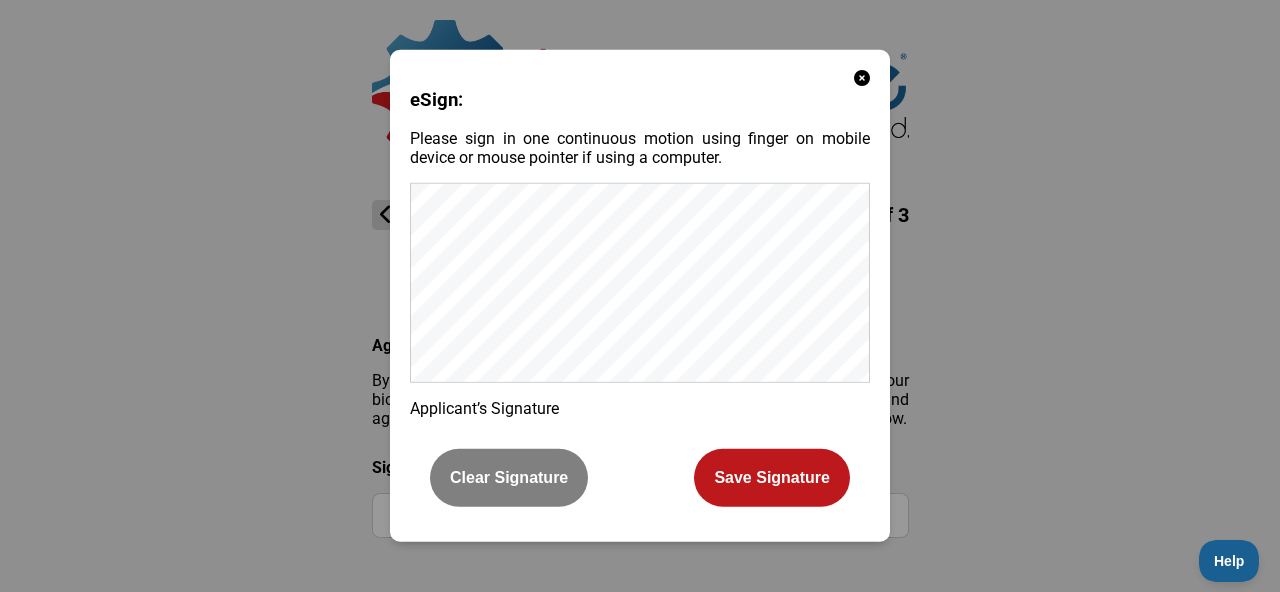 click on "Save Signature" at bounding box center [772, 478] 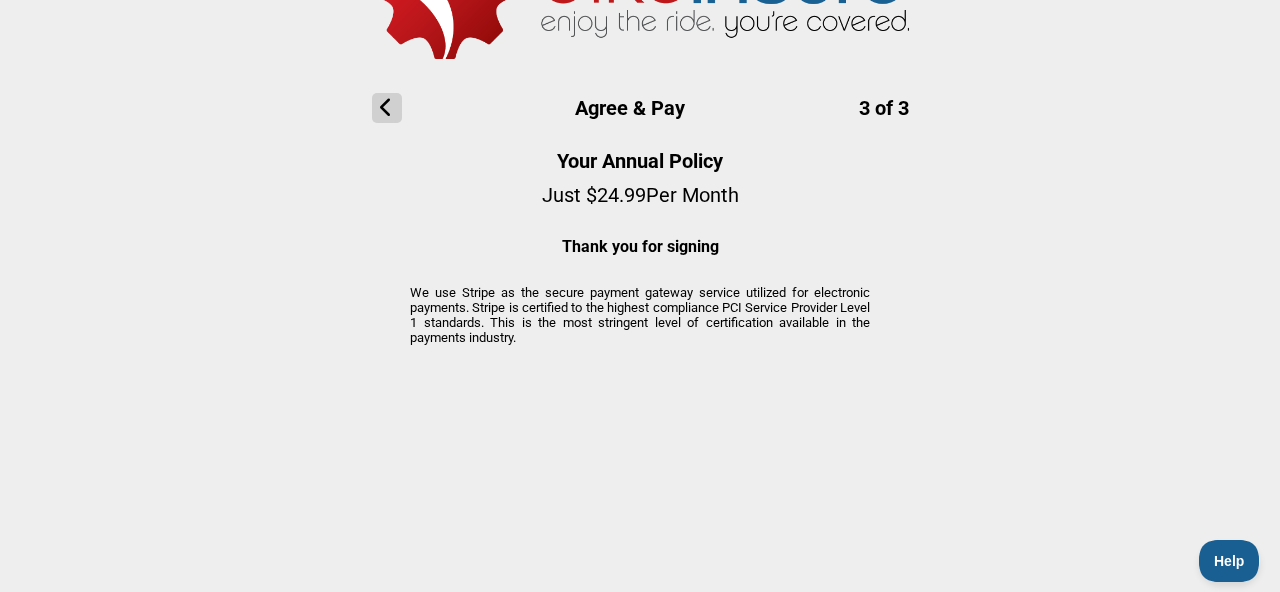 scroll, scrollTop: 0, scrollLeft: 0, axis: both 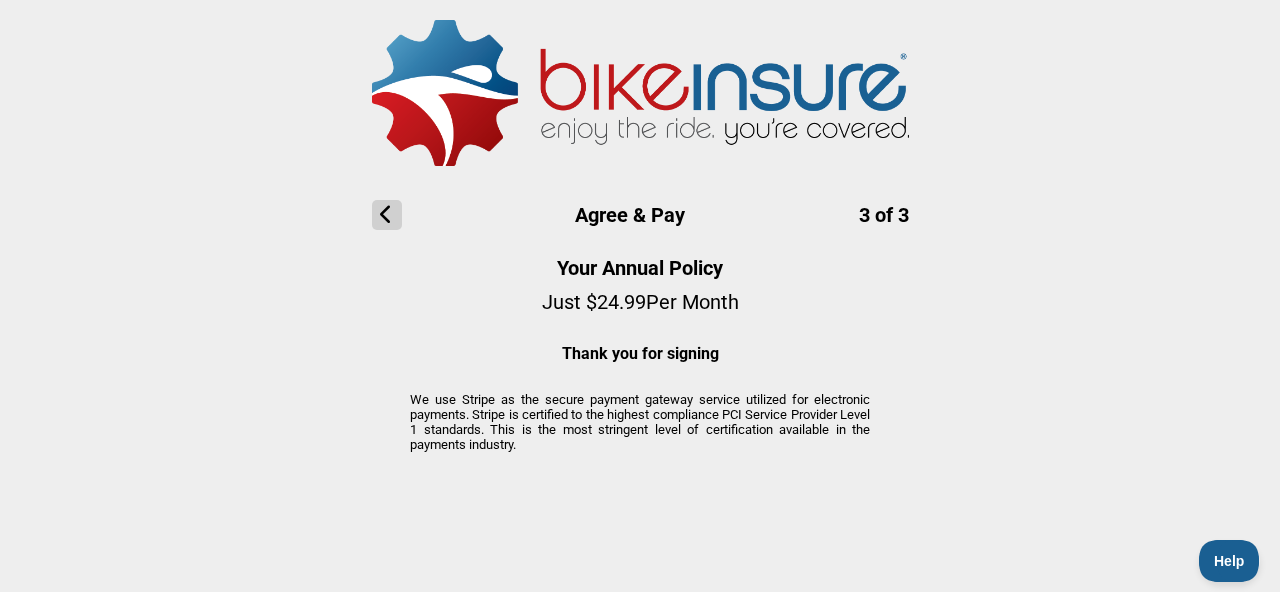 click at bounding box center (387, 215) 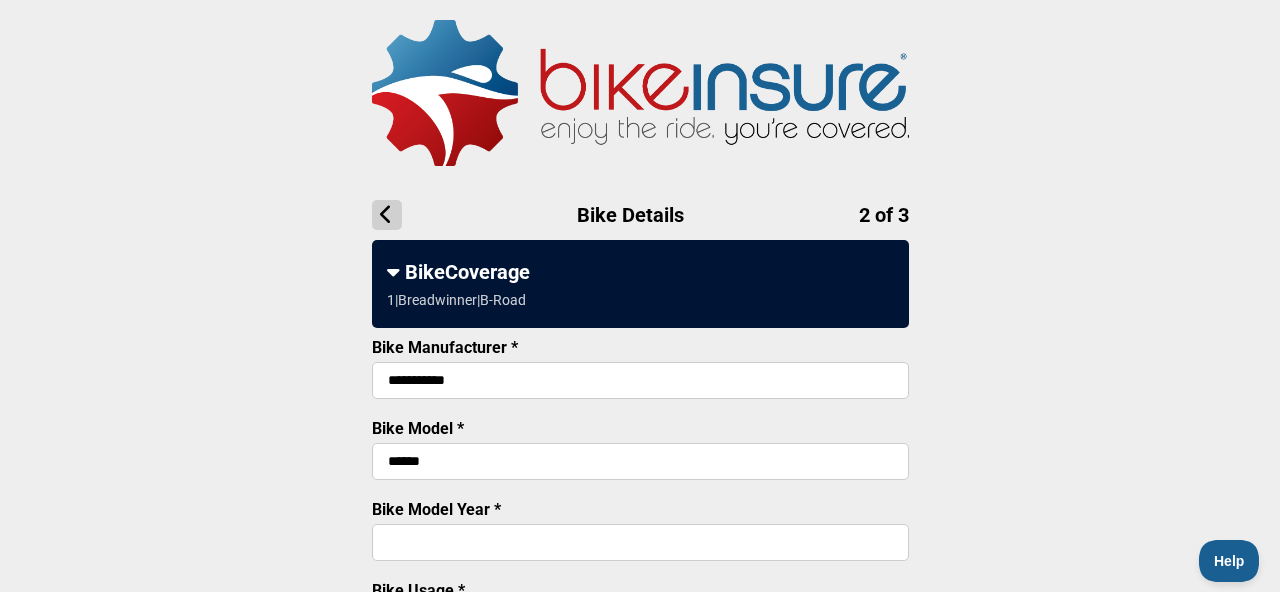 click at bounding box center [387, 215] 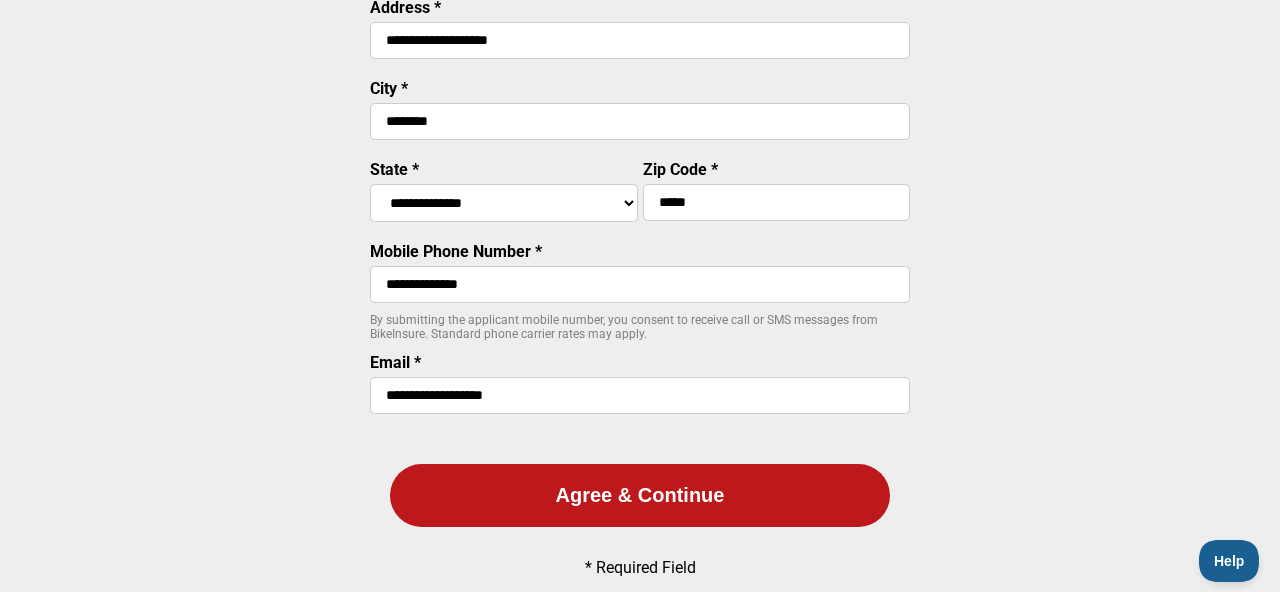 scroll, scrollTop: 350, scrollLeft: 0, axis: vertical 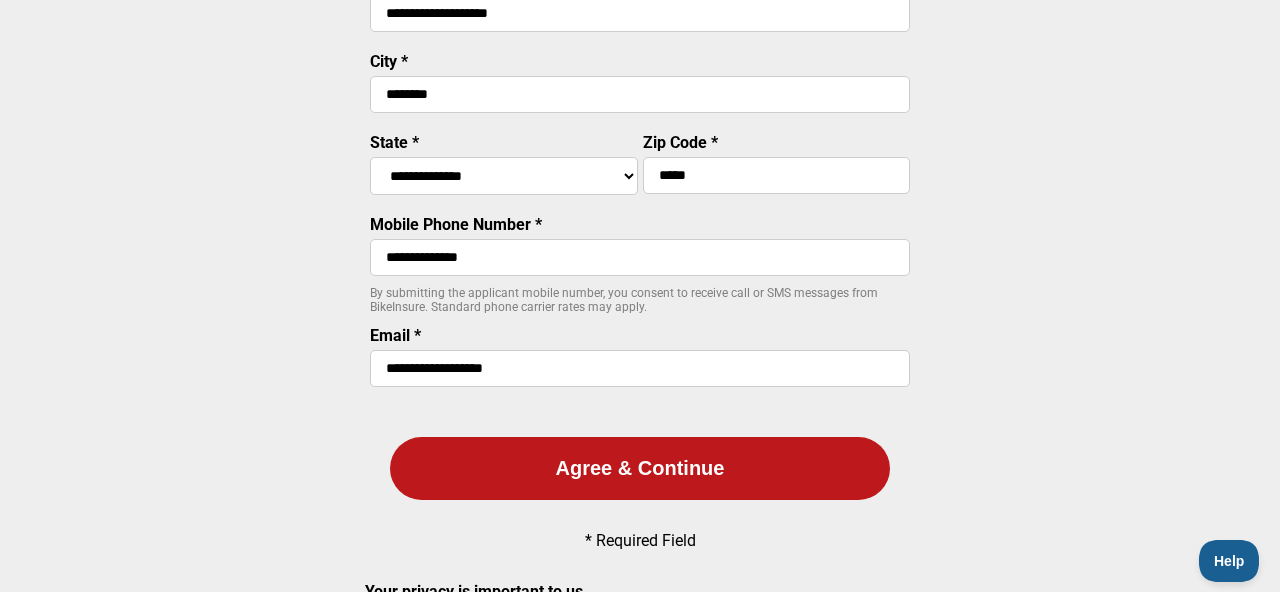 click on "Agree & Continue" at bounding box center (640, 468) 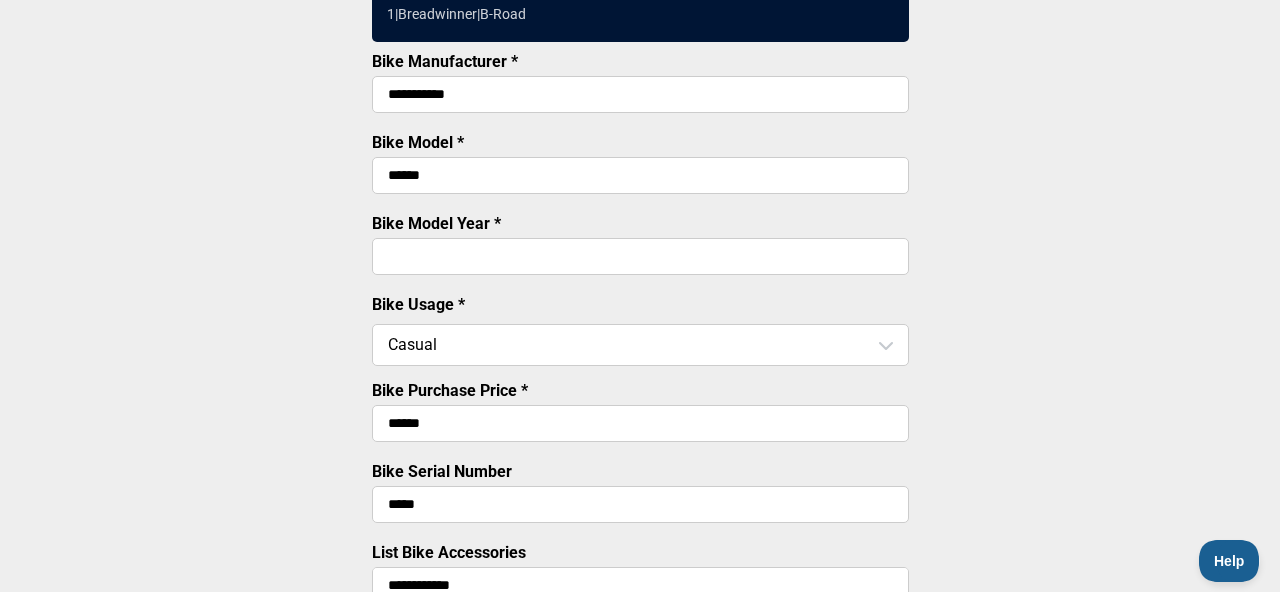 scroll, scrollTop: 289, scrollLeft: 0, axis: vertical 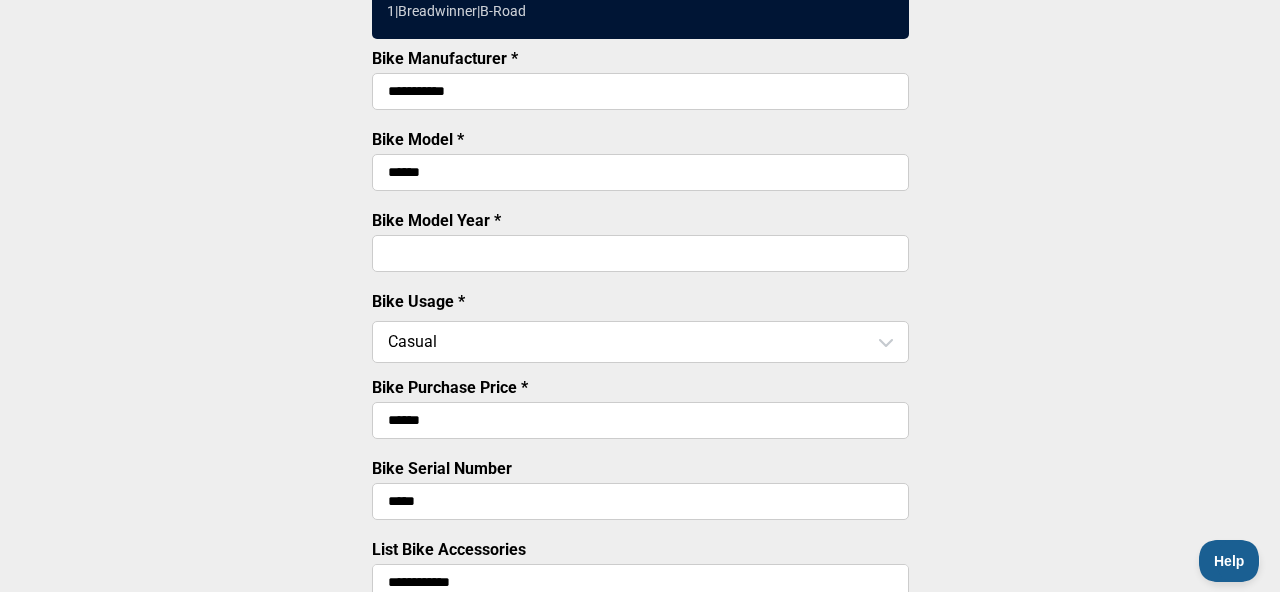 click on "******" at bounding box center [640, 420] 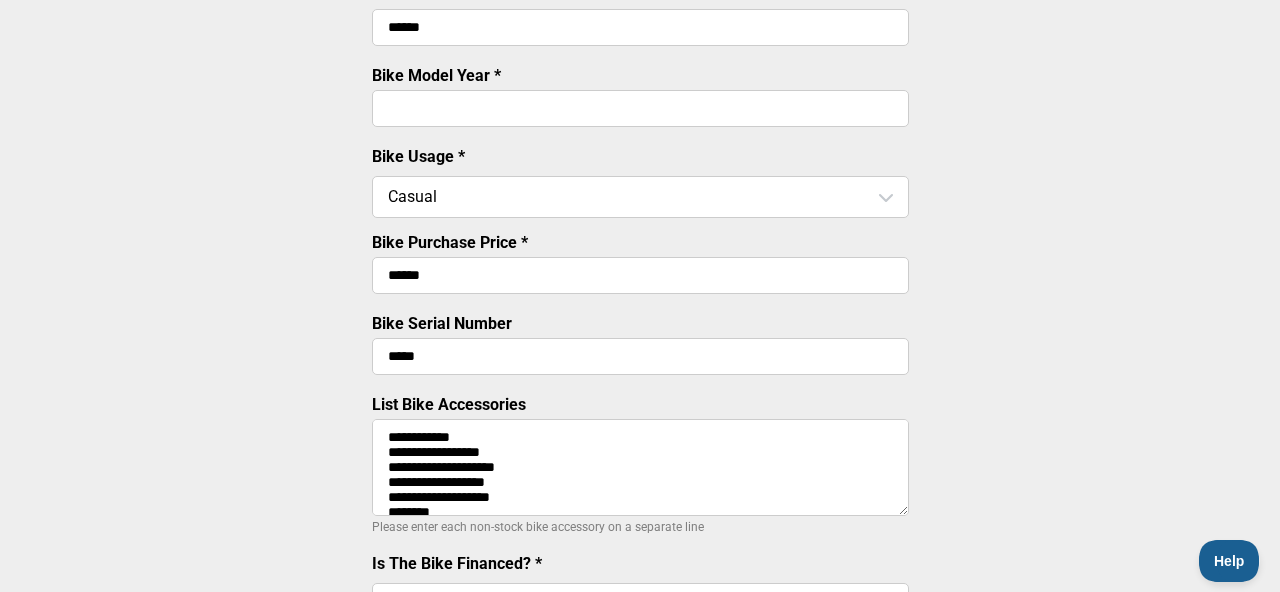 scroll, scrollTop: 435, scrollLeft: 0, axis: vertical 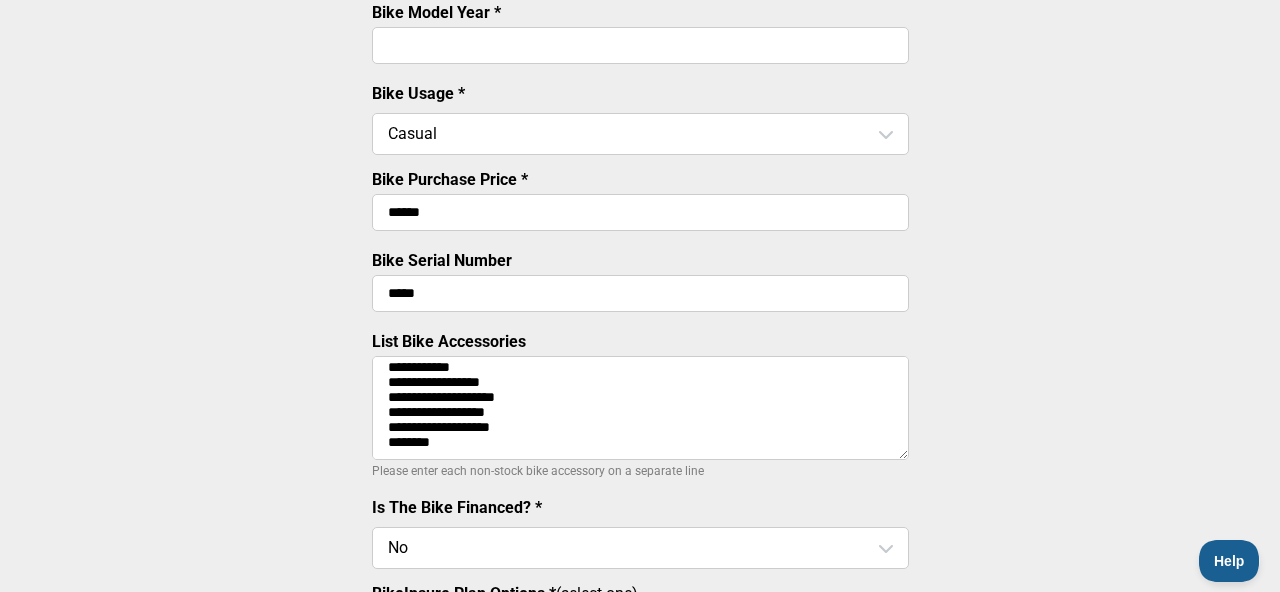 type on "******" 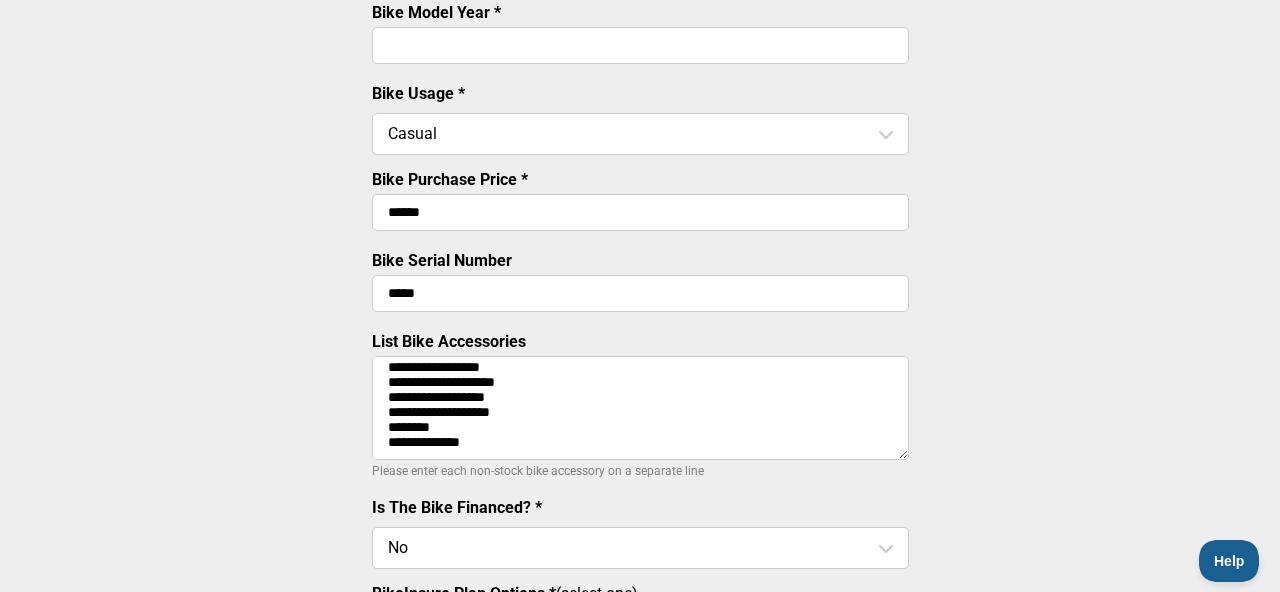 scroll, scrollTop: 33, scrollLeft: 0, axis: vertical 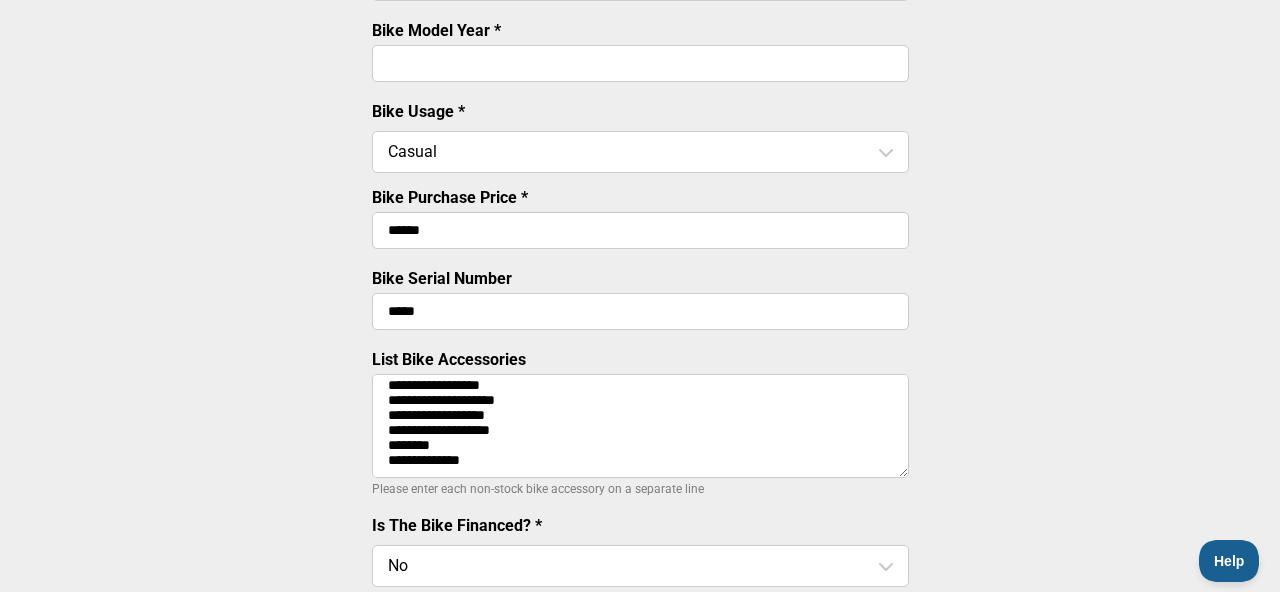 click on "**********" at bounding box center (640, 426) 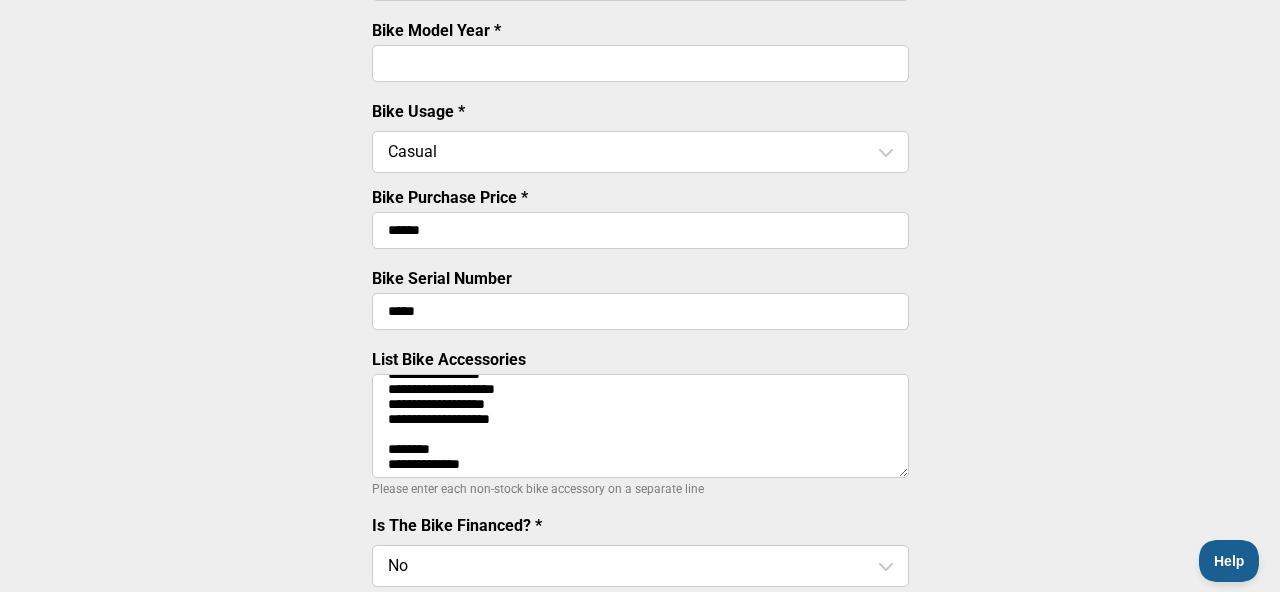 scroll, scrollTop: 49, scrollLeft: 0, axis: vertical 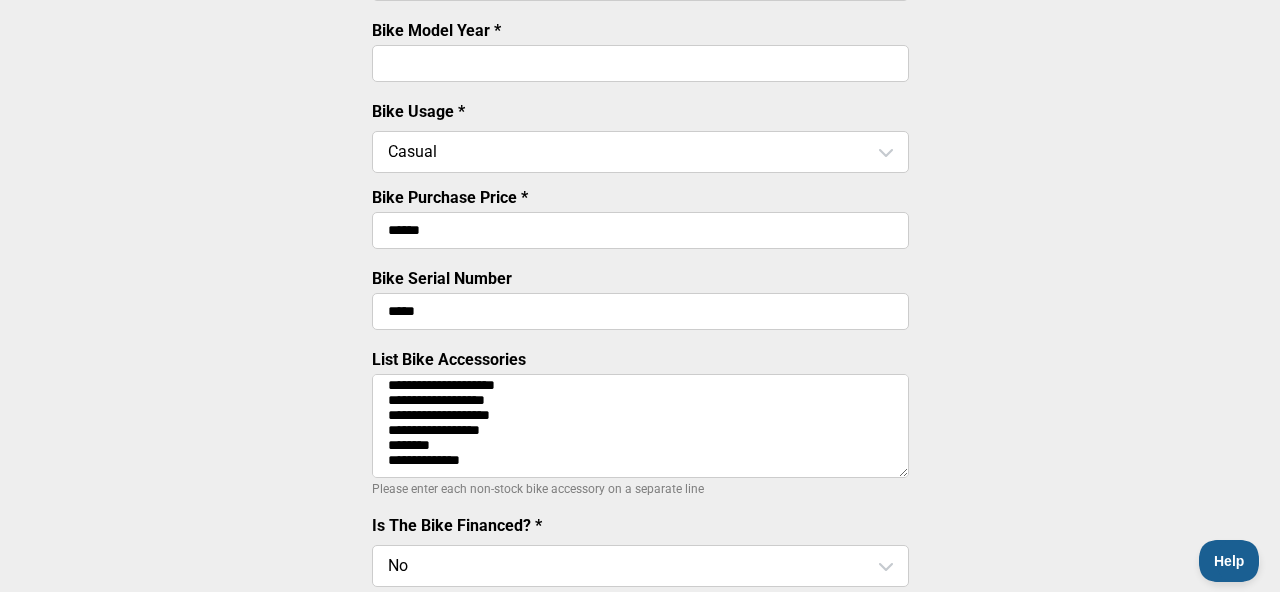 type on "**********" 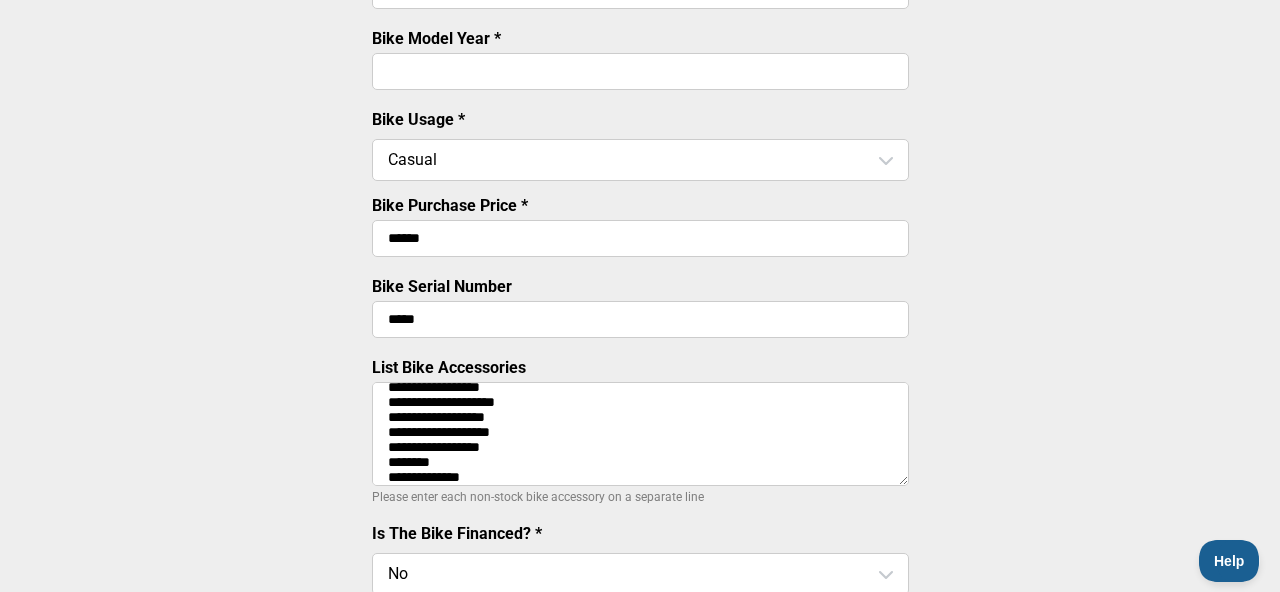 scroll, scrollTop: 35, scrollLeft: 0, axis: vertical 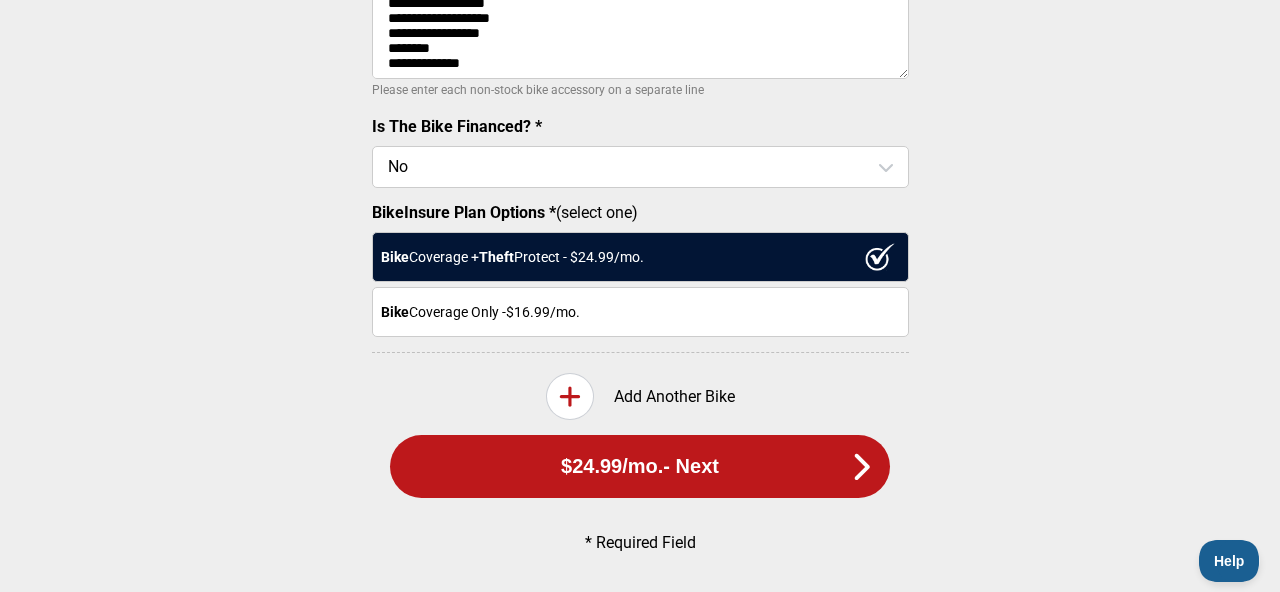 click on "$24.99 /mo.  - Next" at bounding box center [640, 466] 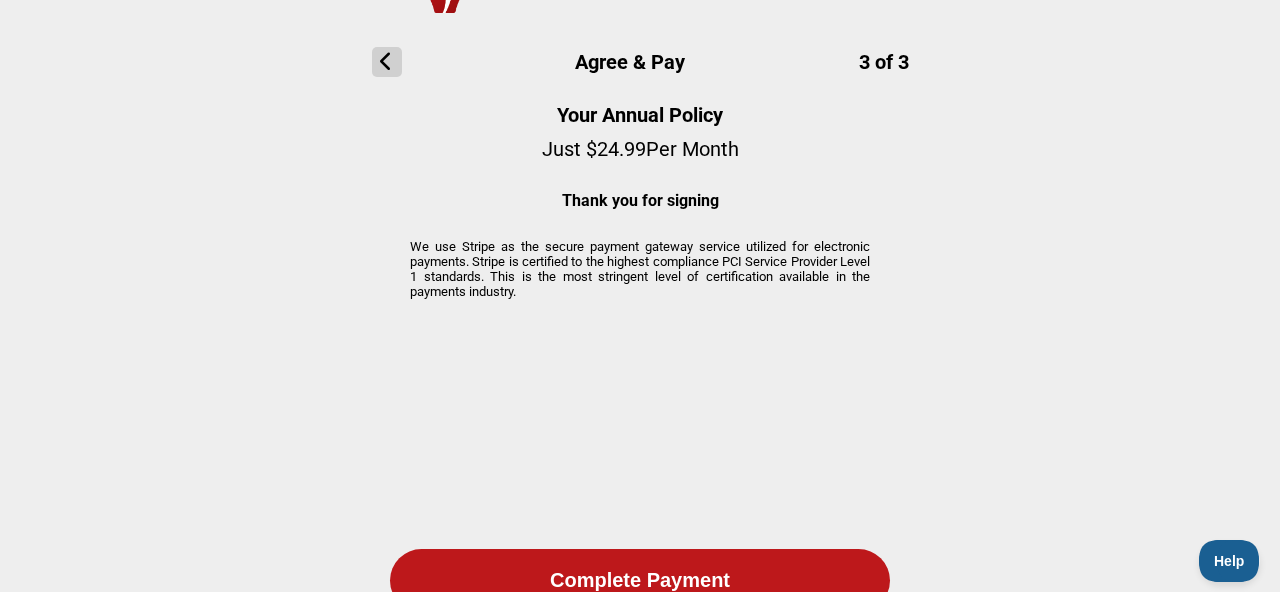 scroll, scrollTop: 206, scrollLeft: 0, axis: vertical 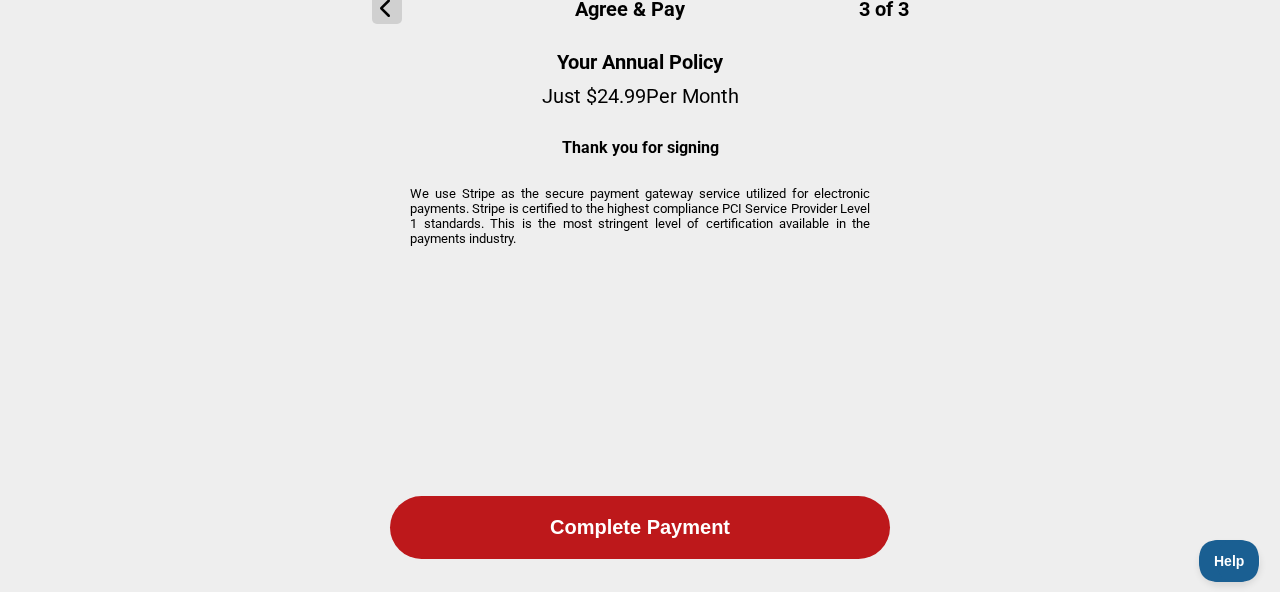 click on "Complete Payment" 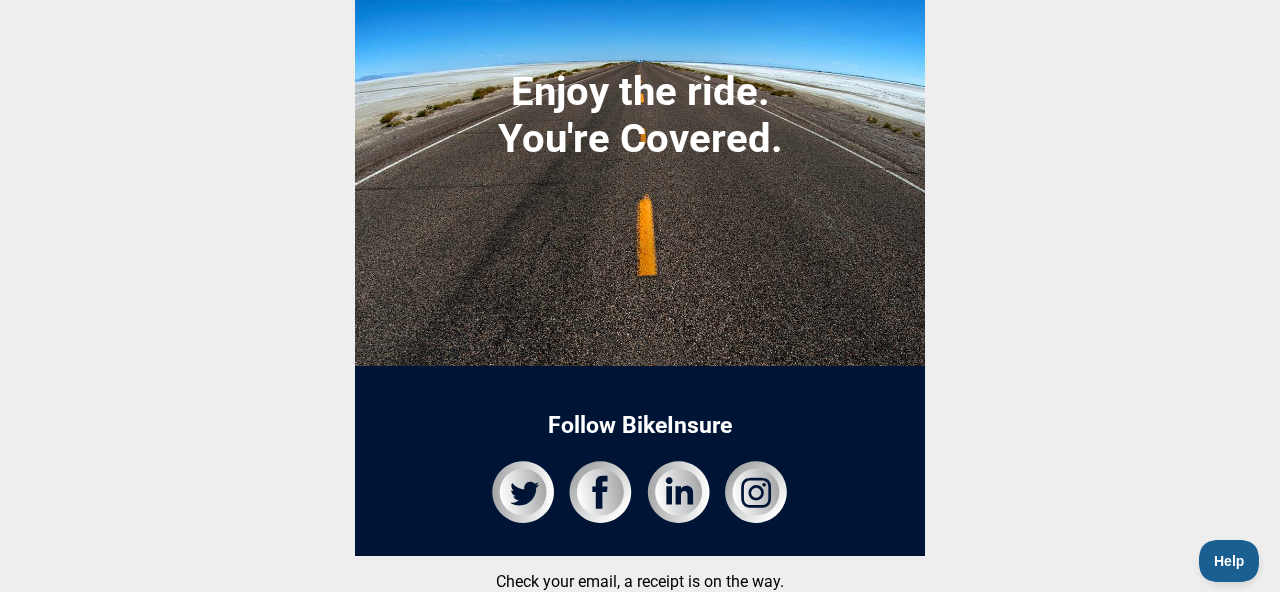 scroll, scrollTop: 0, scrollLeft: 0, axis: both 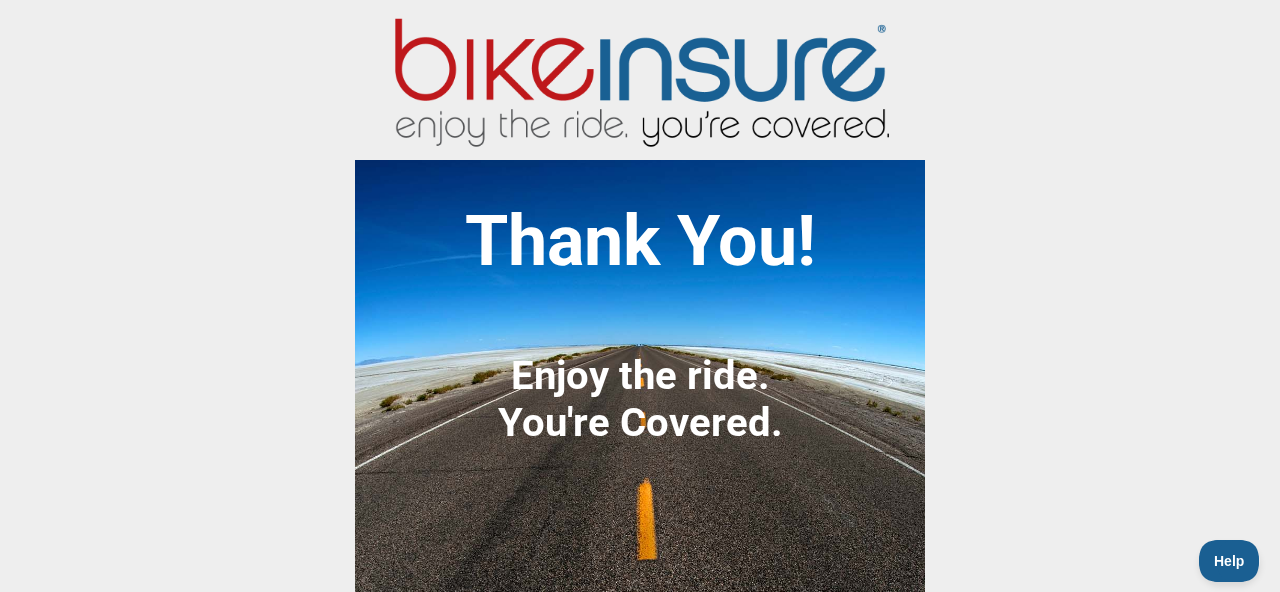 click at bounding box center [640, 77] 